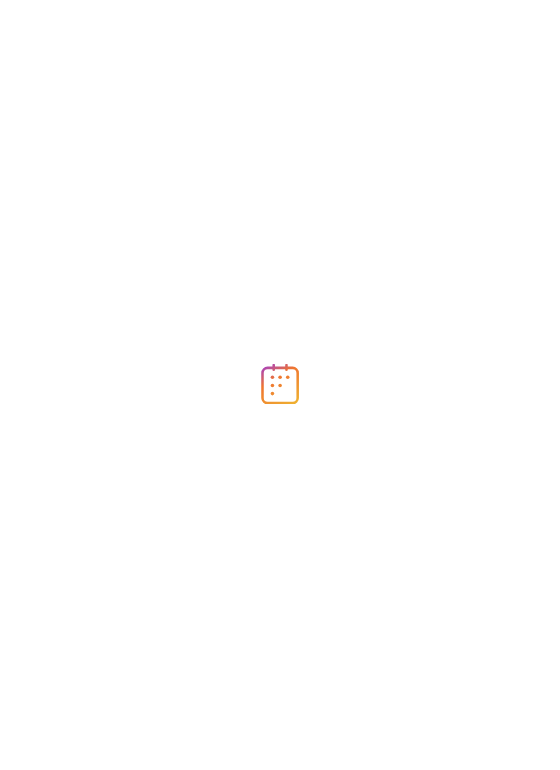 scroll, scrollTop: 0, scrollLeft: 0, axis: both 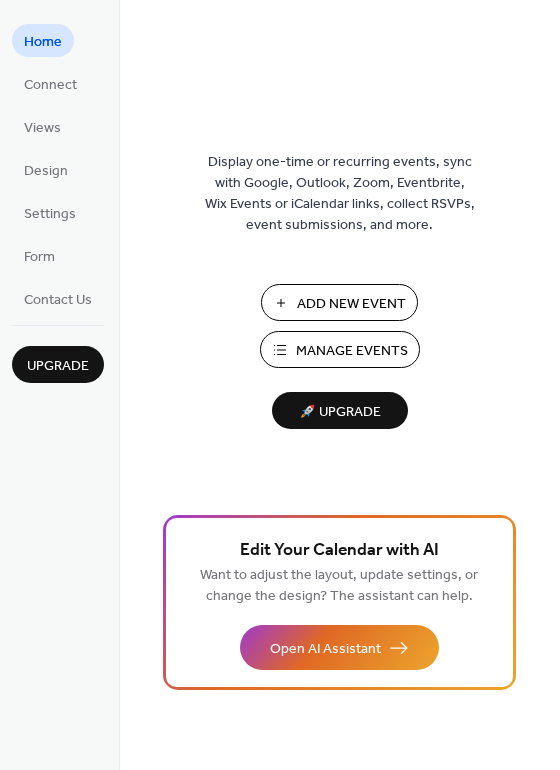 click on "Manage Events" at bounding box center [352, 351] 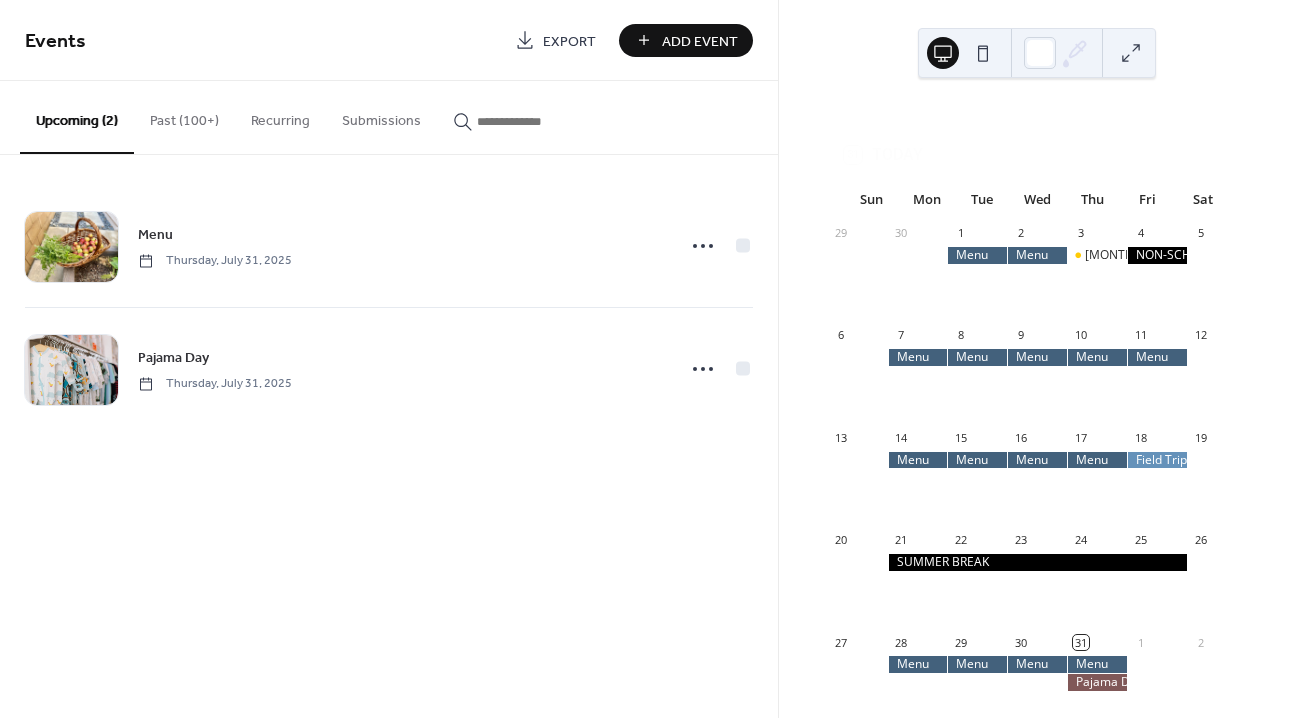 scroll, scrollTop: 0, scrollLeft: 0, axis: both 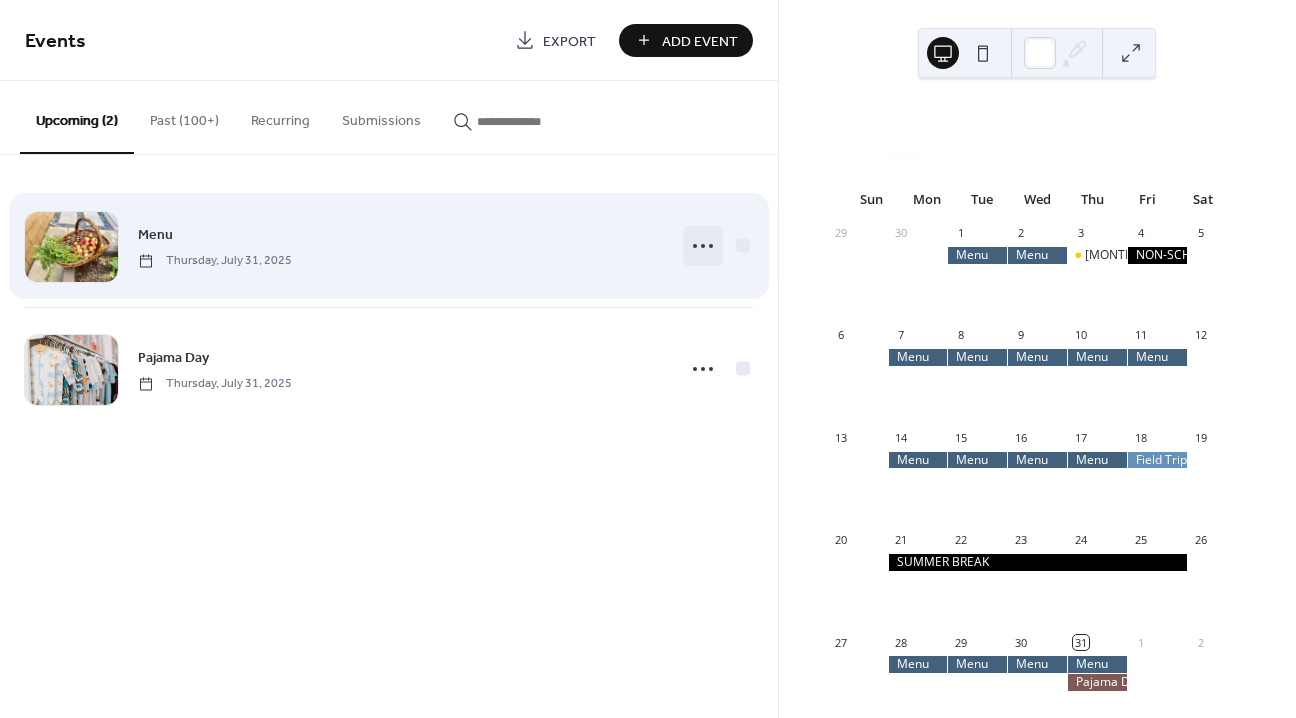 click 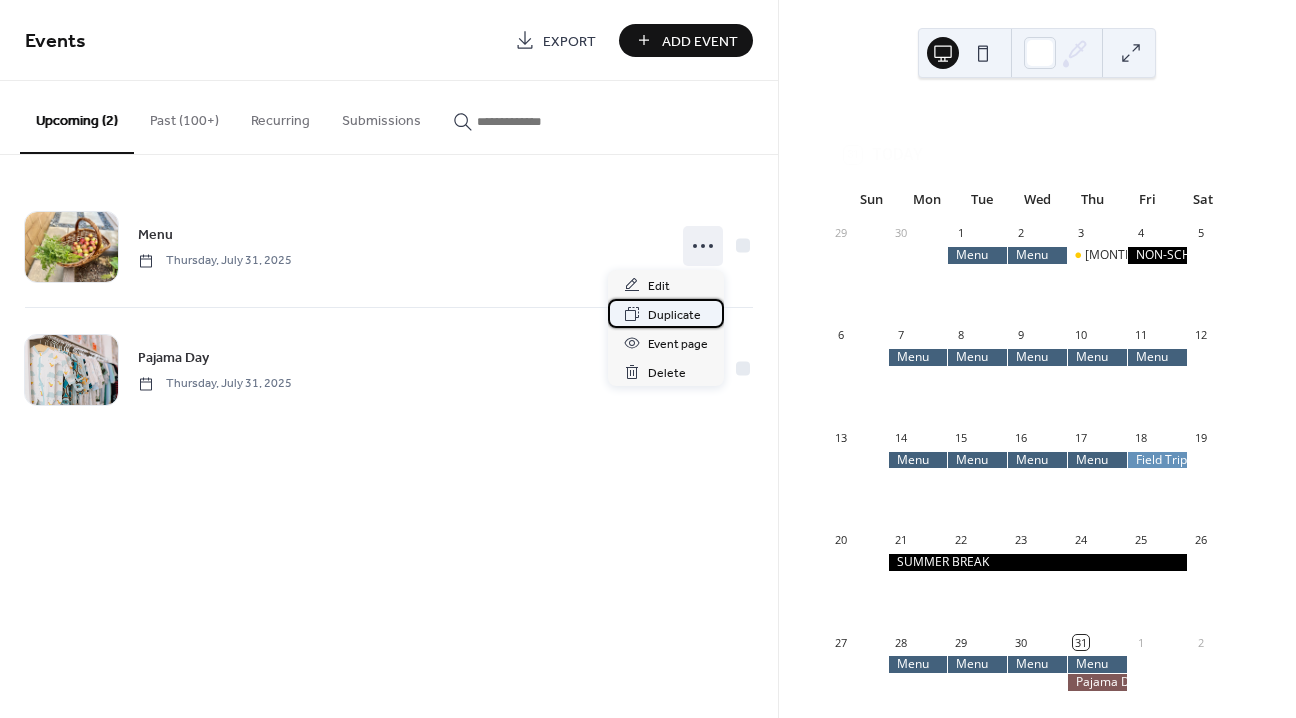 click on "Duplicate" at bounding box center [674, 315] 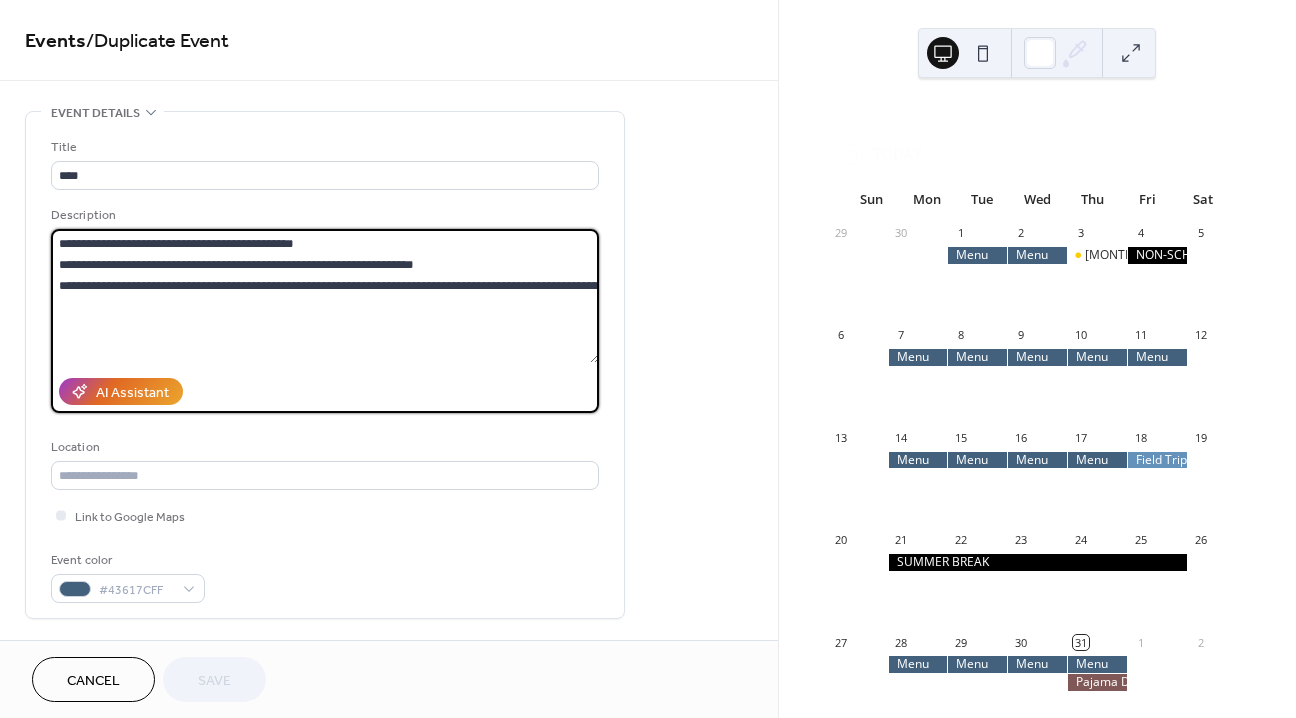 drag, startPoint x: 323, startPoint y: 245, endPoint x: 155, endPoint y: 242, distance: 168.02678 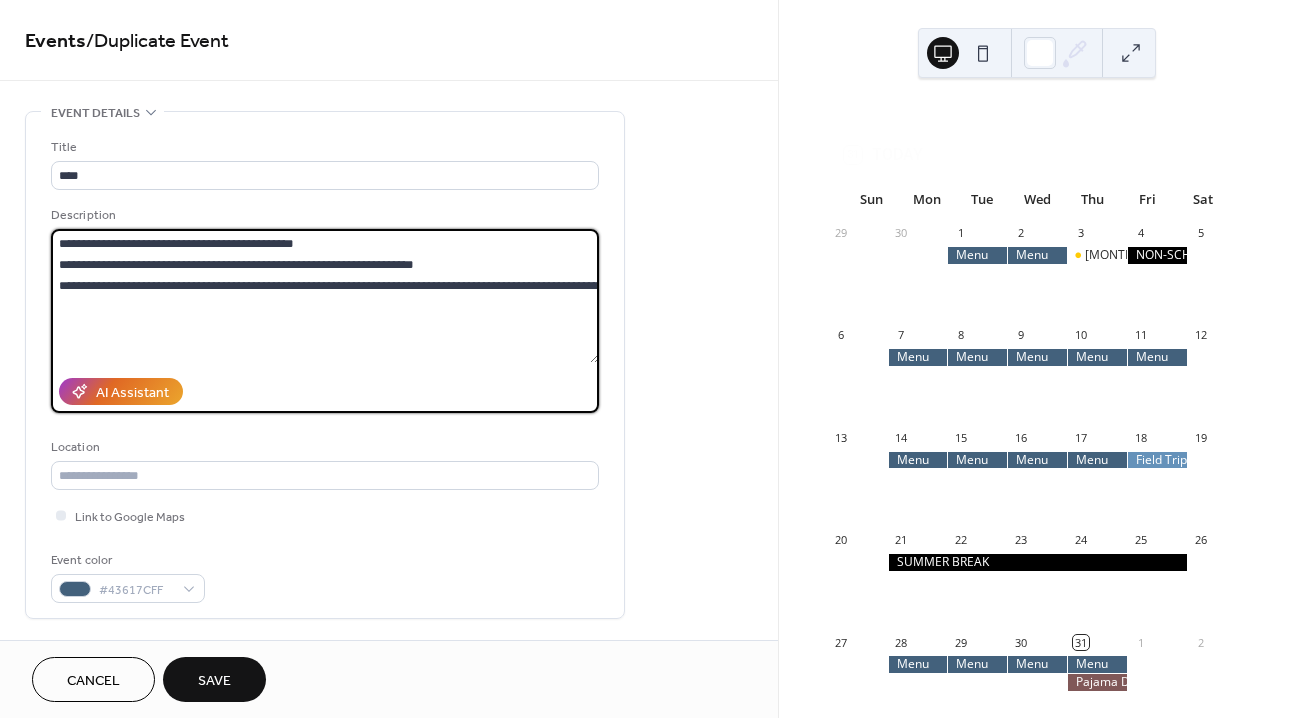 drag, startPoint x: 441, startPoint y: 277, endPoint x: 94, endPoint y: 259, distance: 347.46655 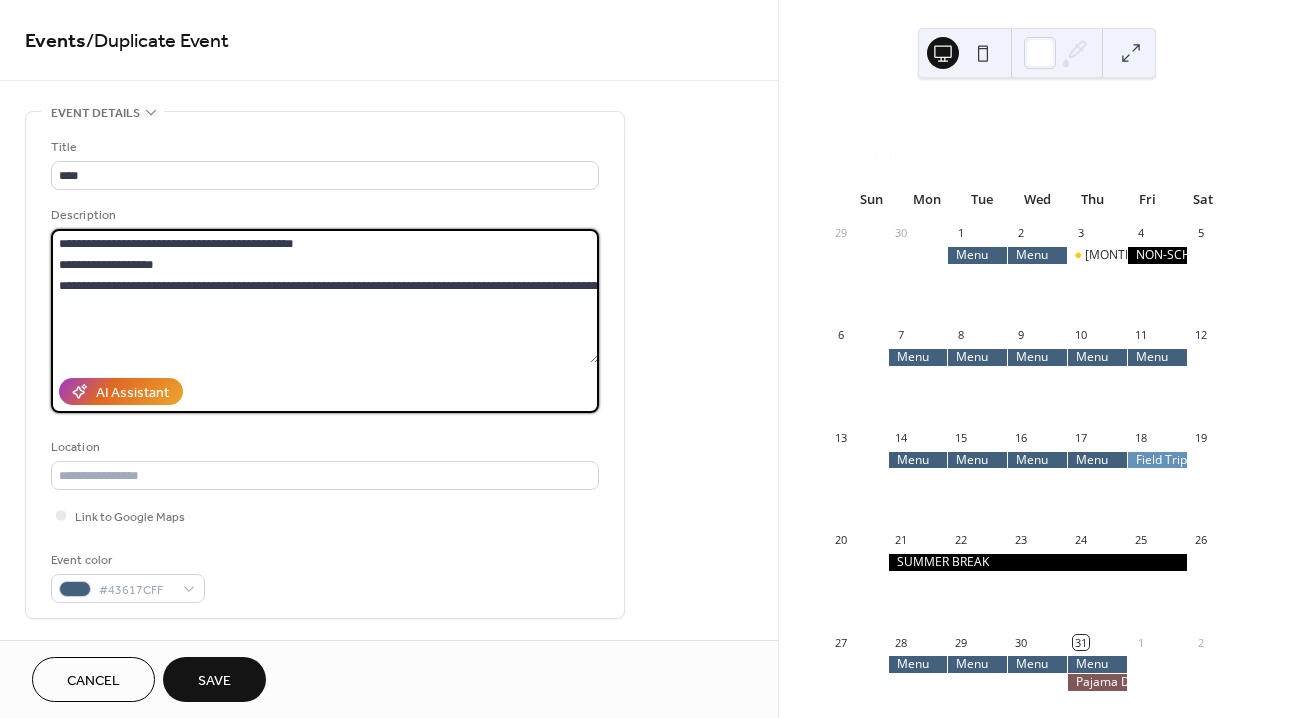 drag, startPoint x: 297, startPoint y: 290, endPoint x: 138, endPoint y: 289, distance: 159.00314 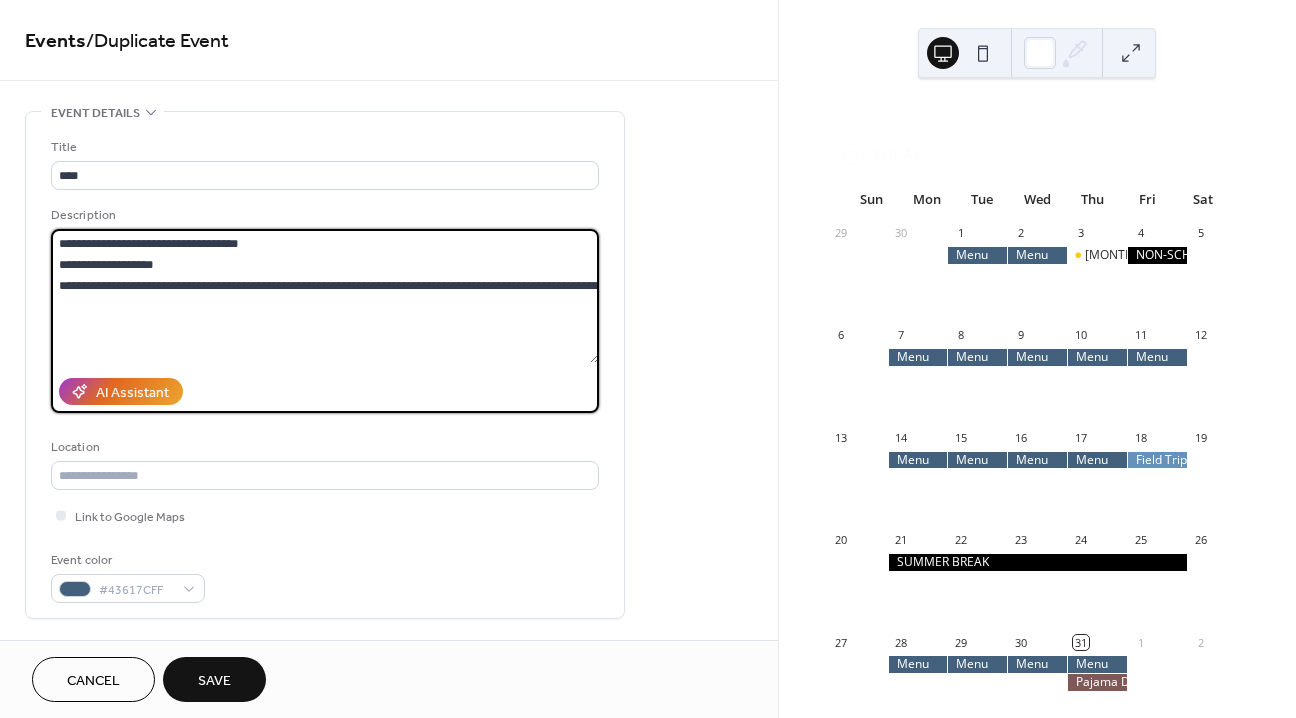 scroll, scrollTop: 4, scrollLeft: 0, axis: vertical 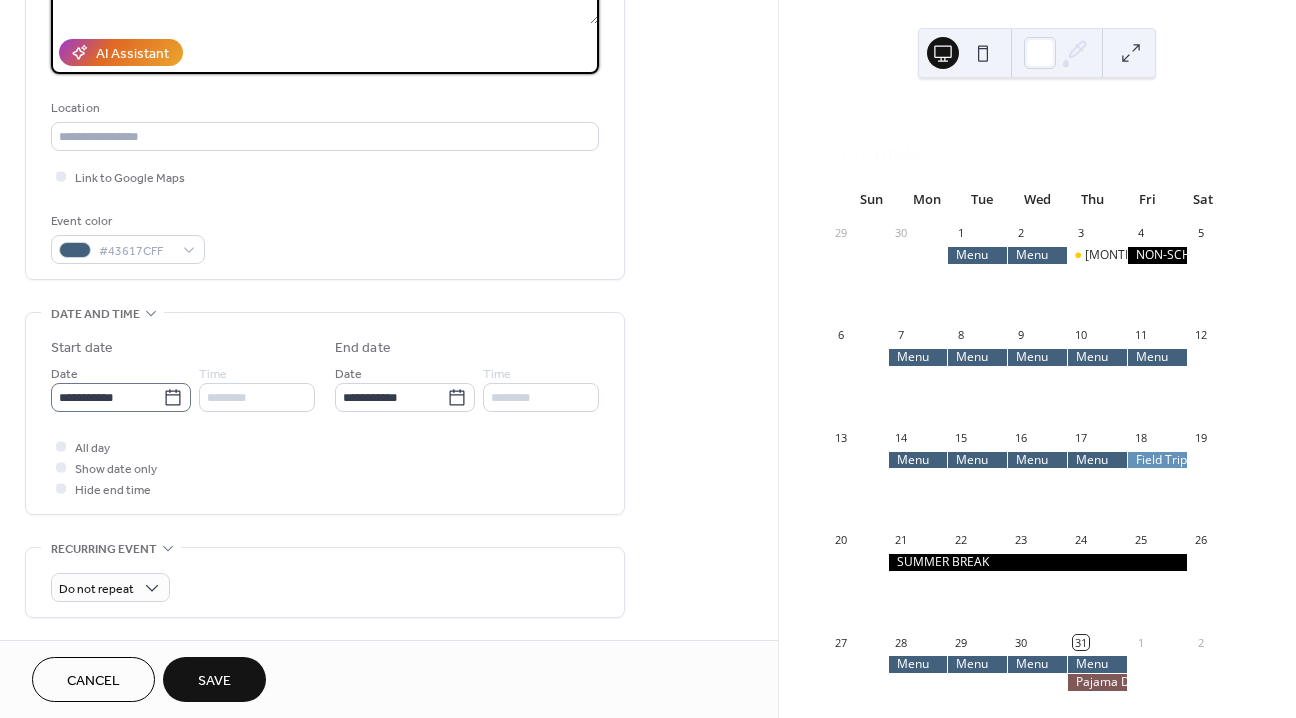 type on "**********" 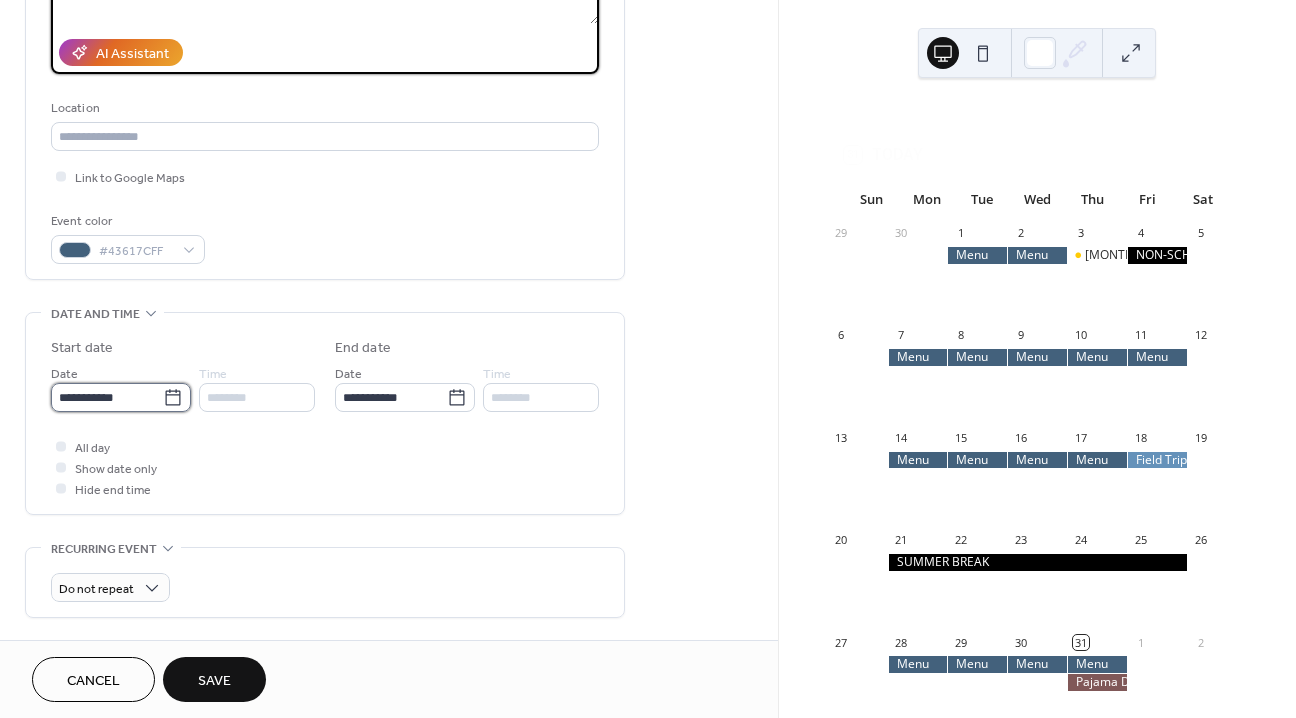 click on "**********" at bounding box center [107, 397] 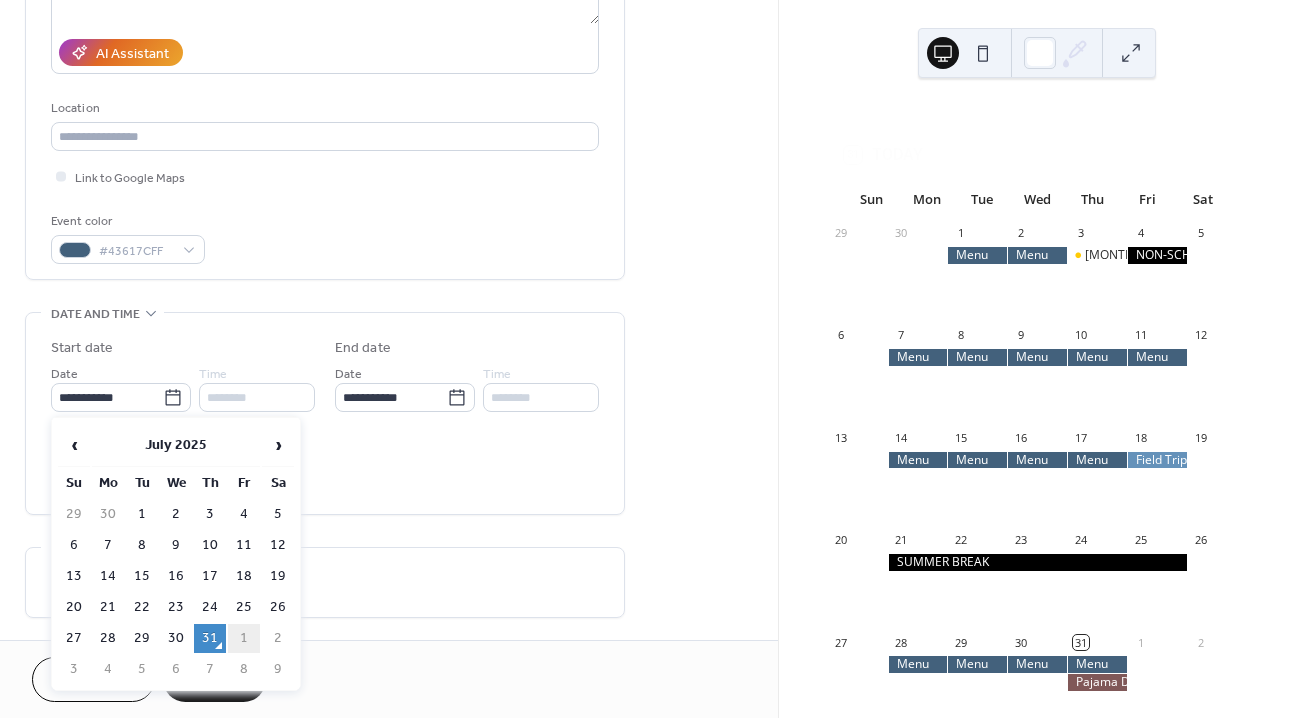 click on "1" at bounding box center [244, 638] 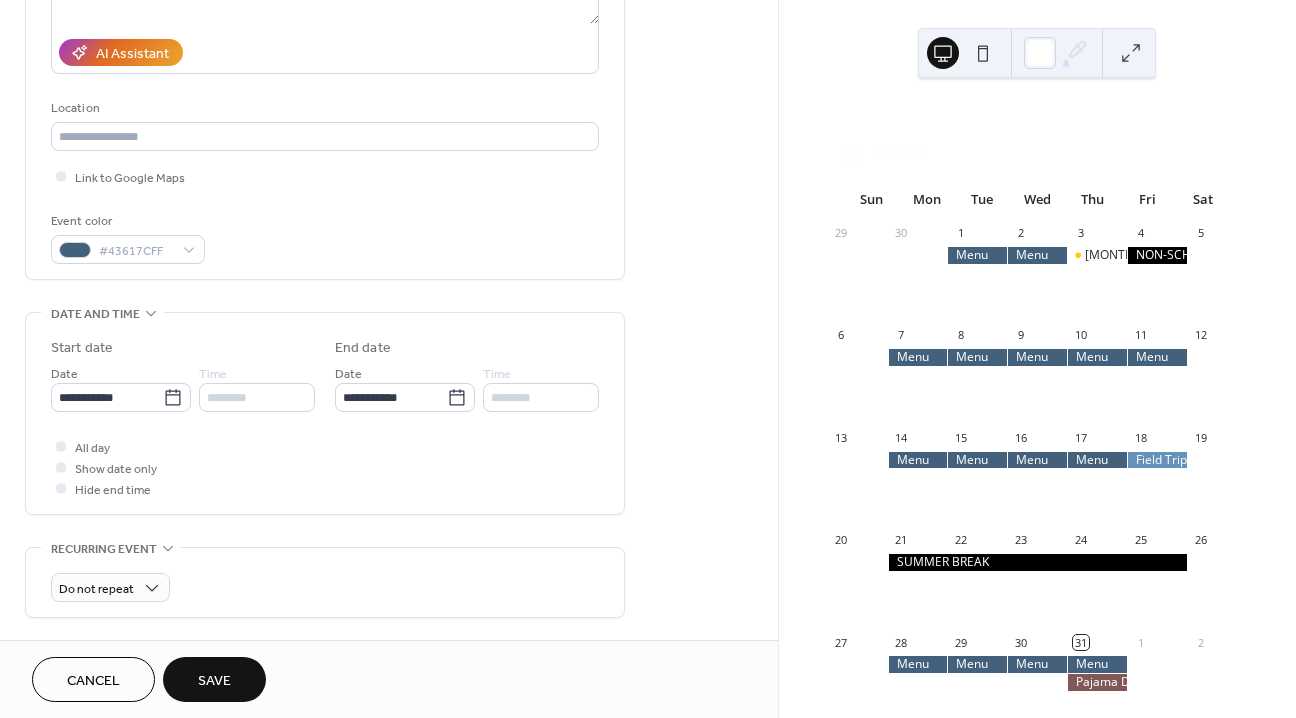 click on "Save" at bounding box center [214, 679] 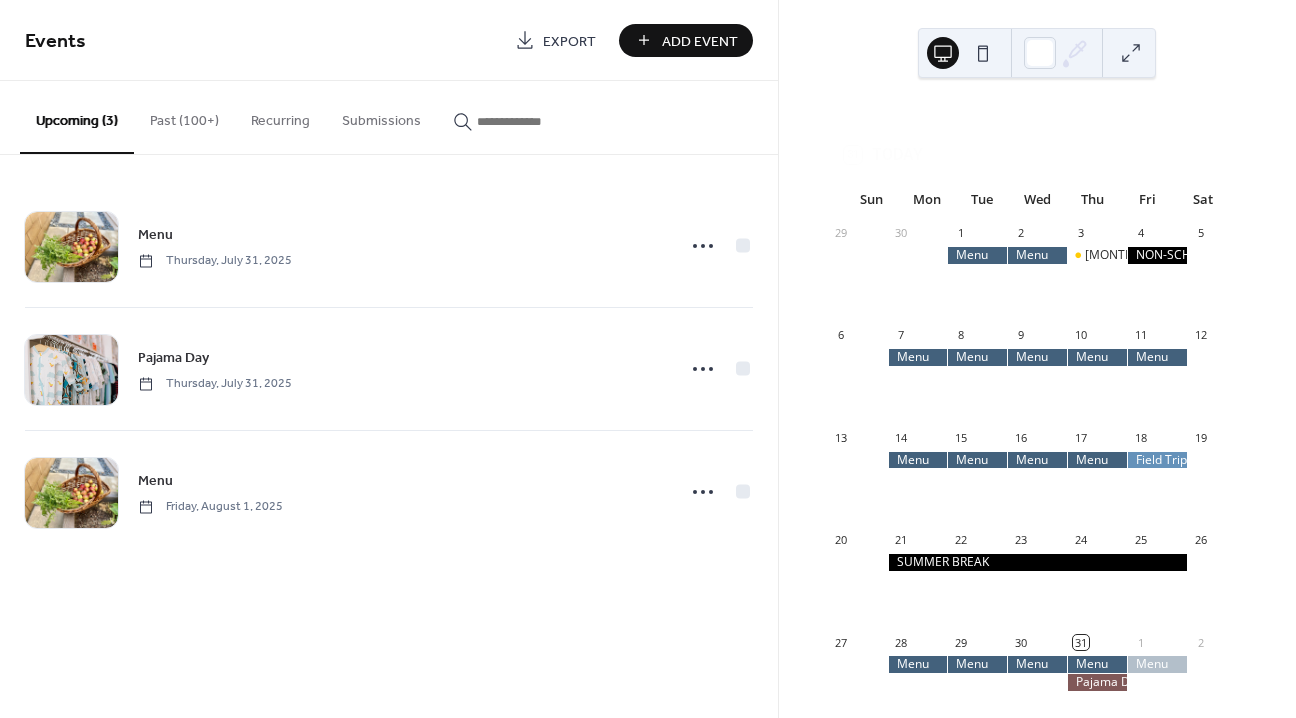 click at bounding box center [537, 121] 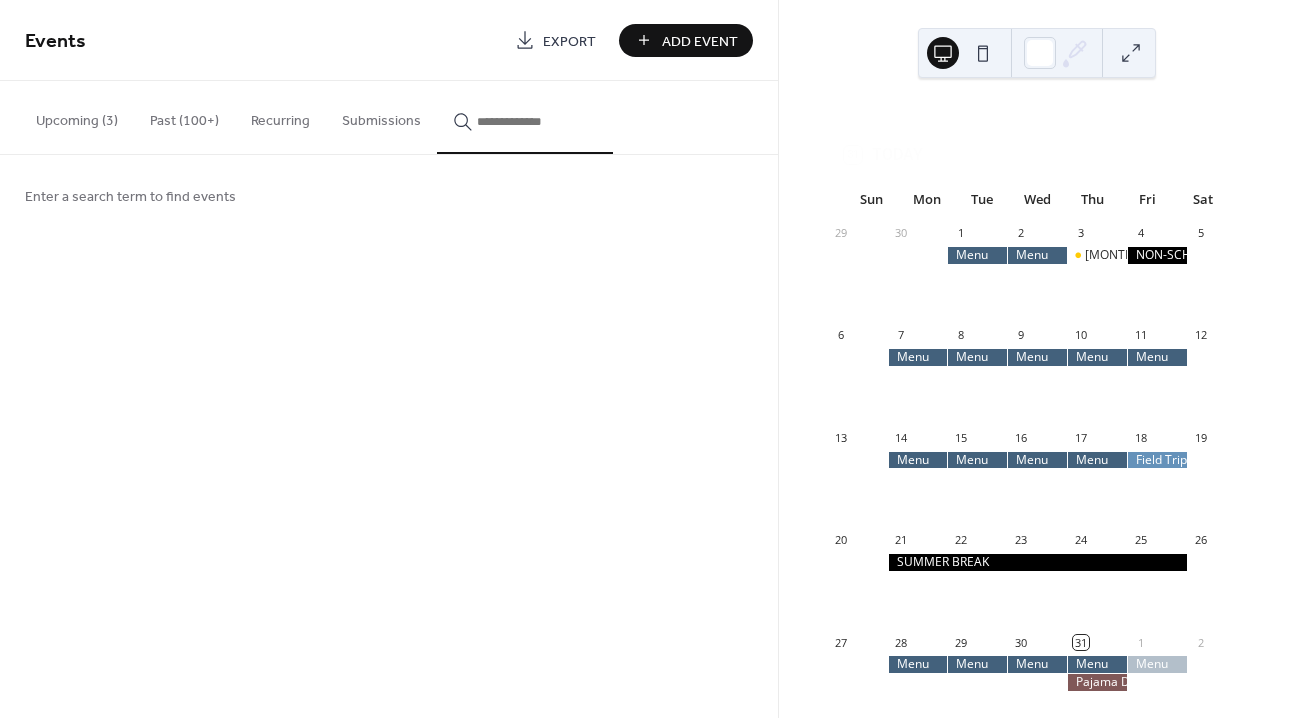 click at bounding box center [525, 117] 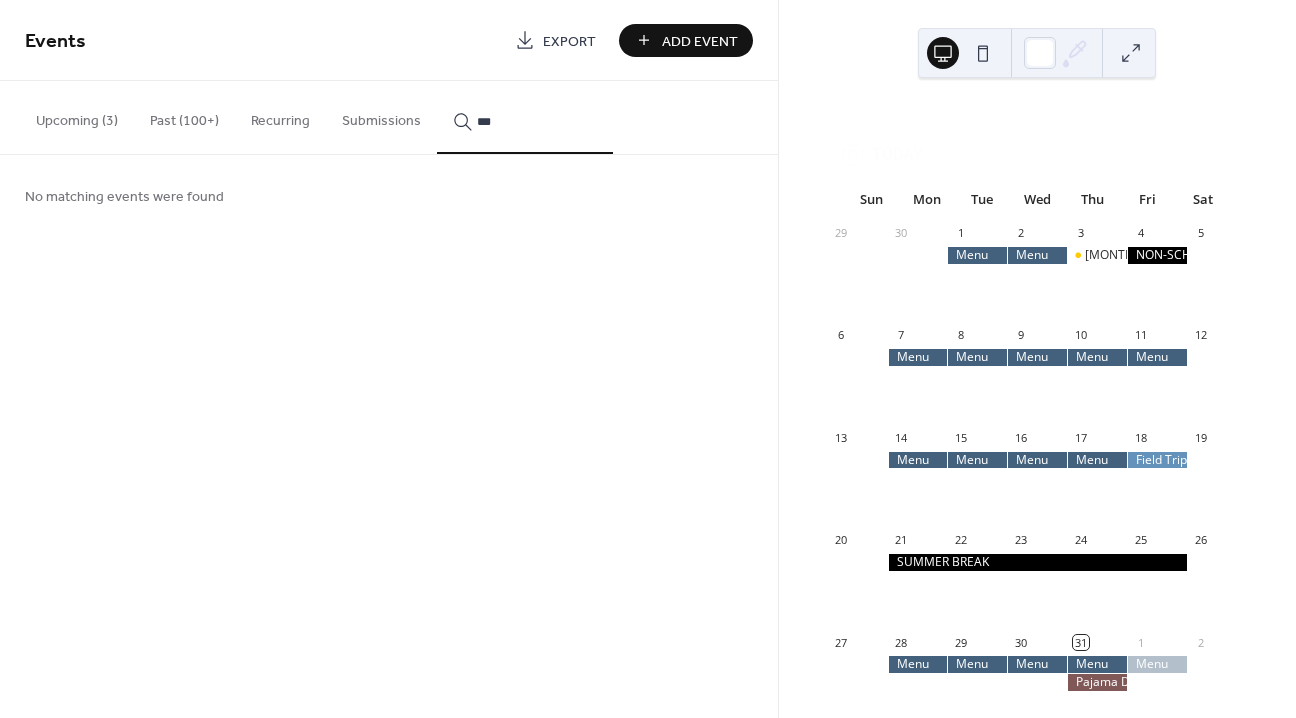 click on "**" at bounding box center [525, 117] 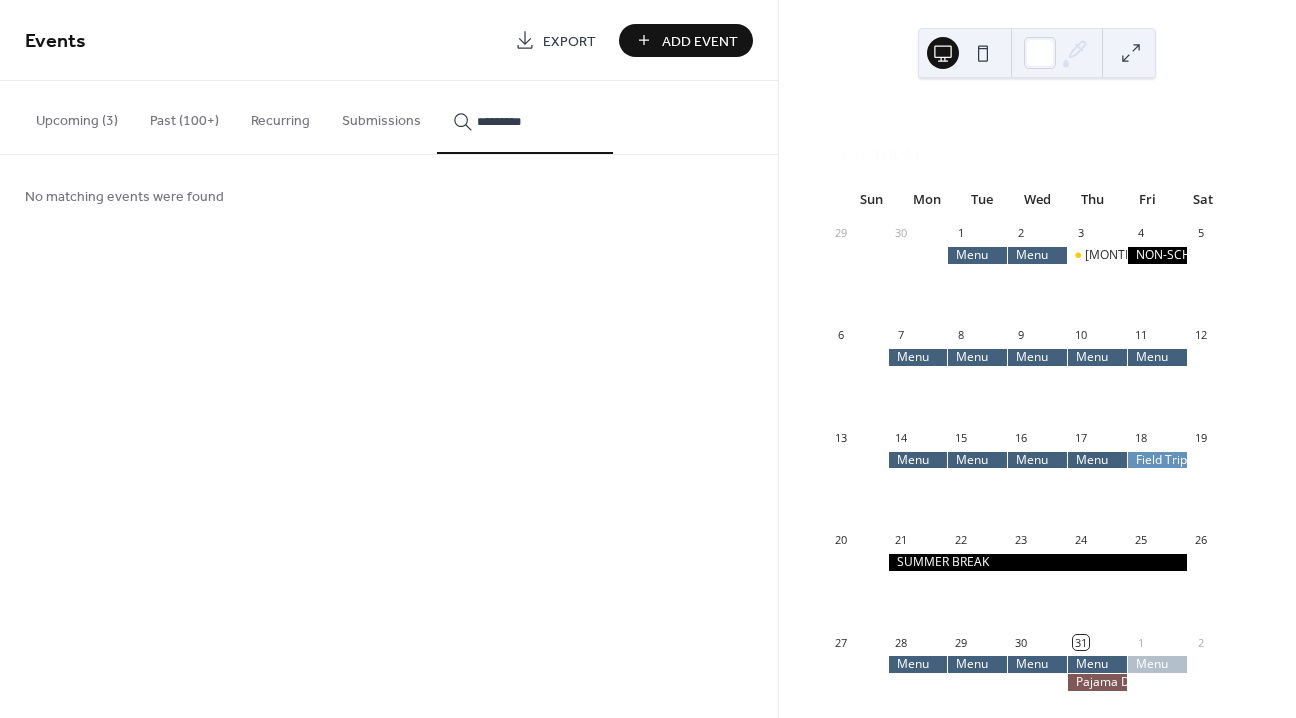 click on "*********" at bounding box center (537, 121) 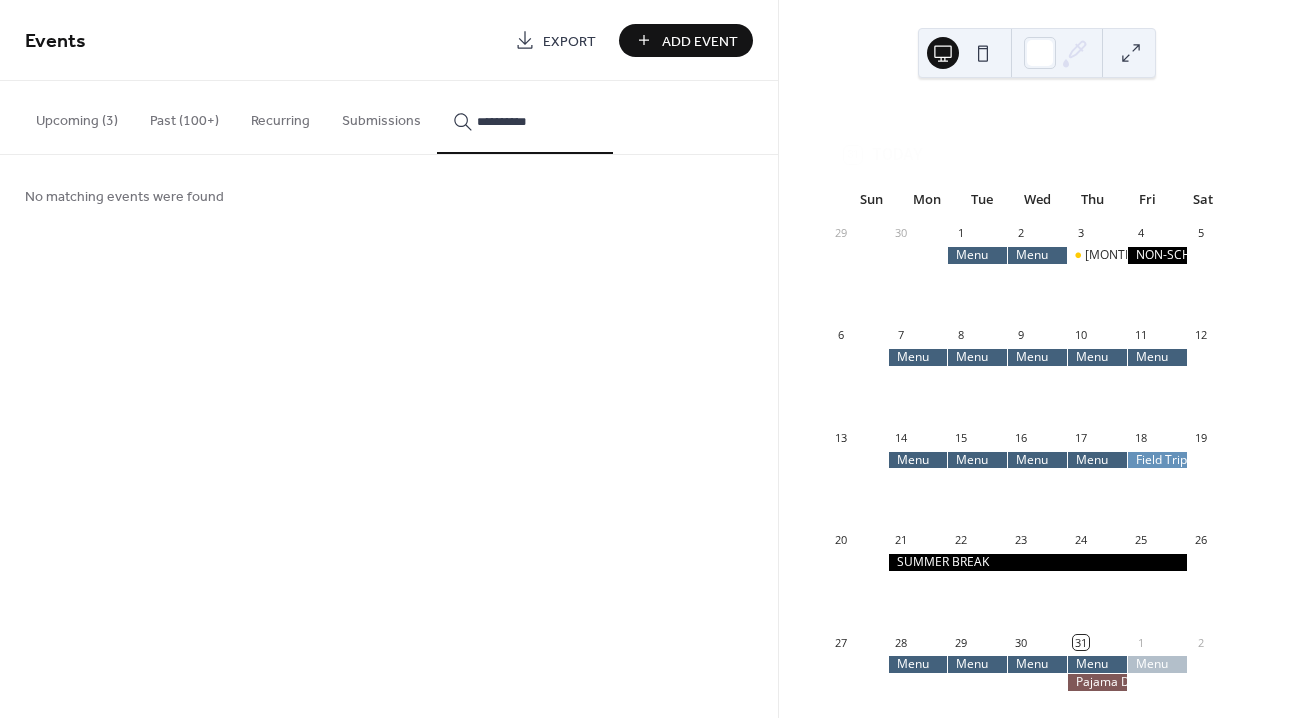 click on "**********" at bounding box center [537, 121] 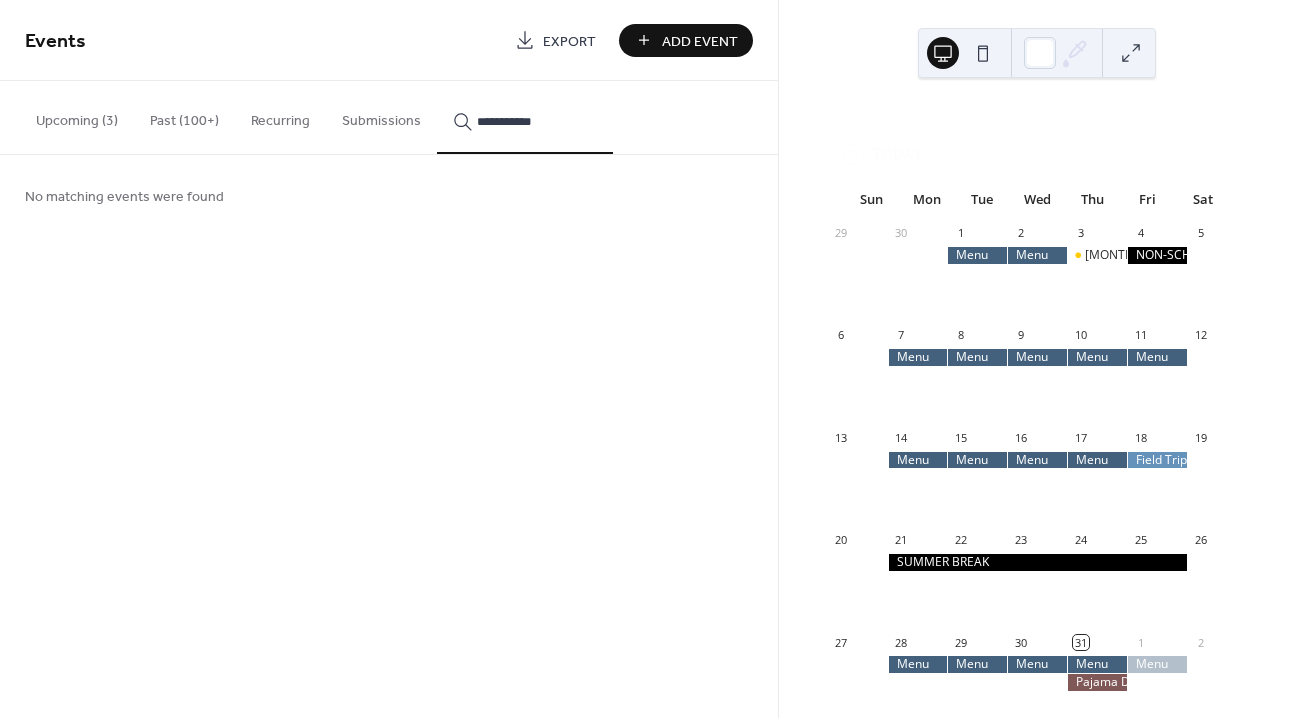 click on "**********" at bounding box center (525, 117) 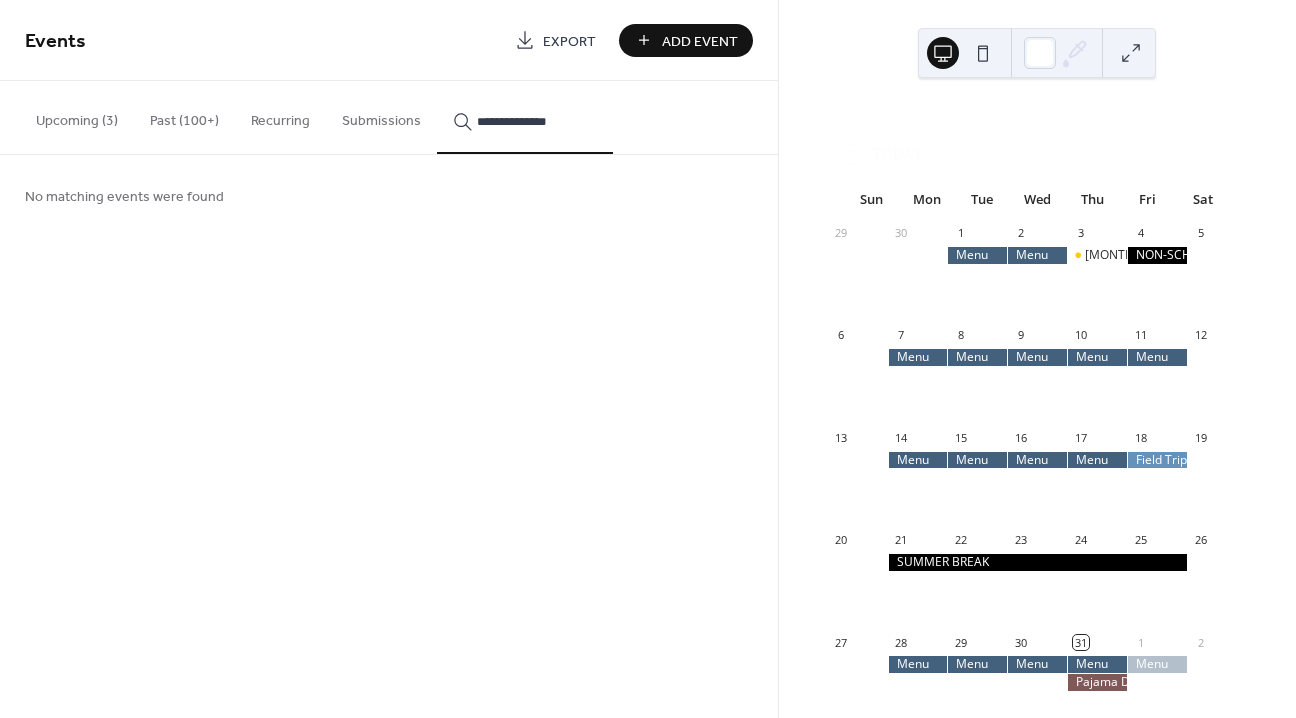click on "No matching events were found" at bounding box center [389, 195] 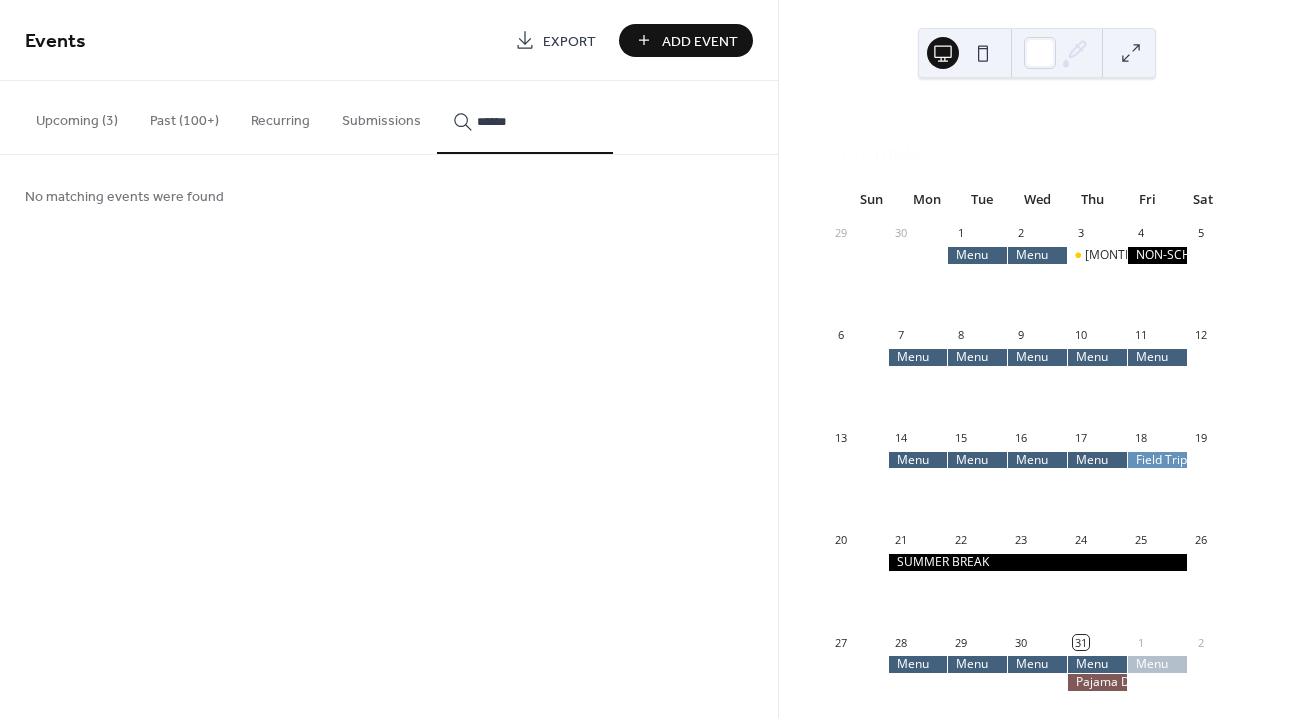 type on "******" 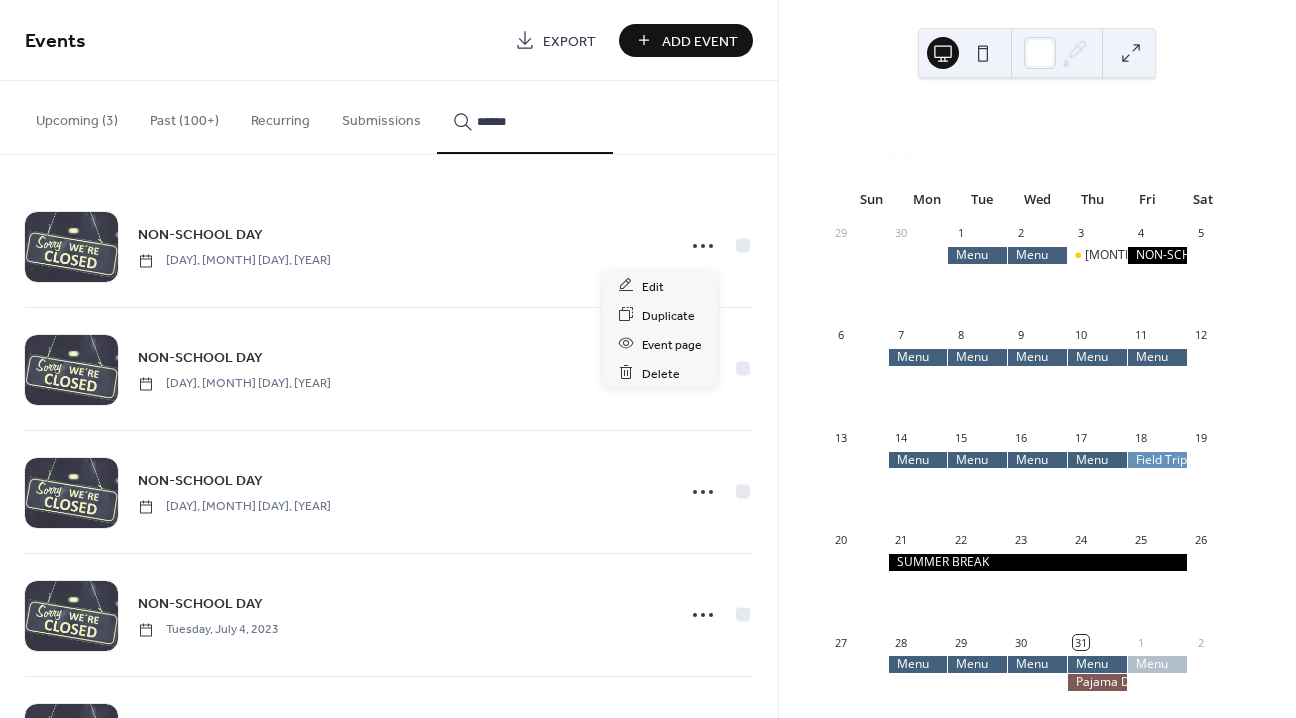 click 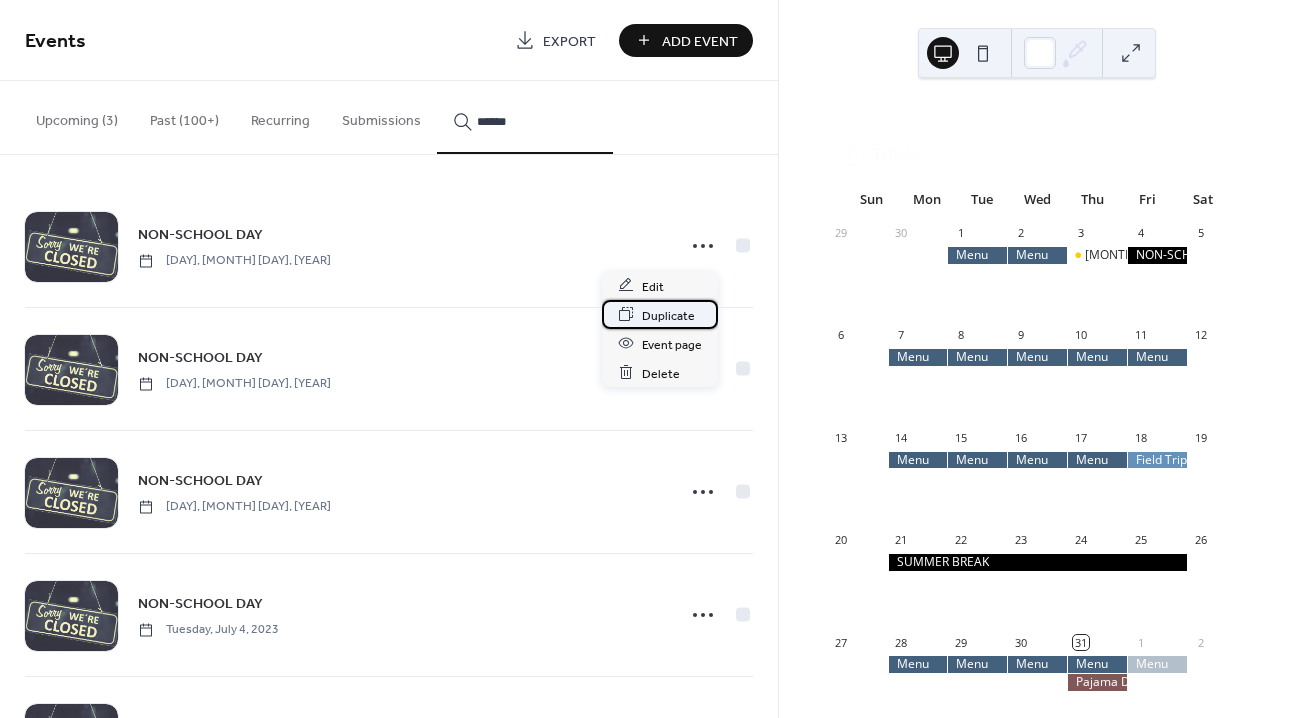 click on "Duplicate" at bounding box center (668, 315) 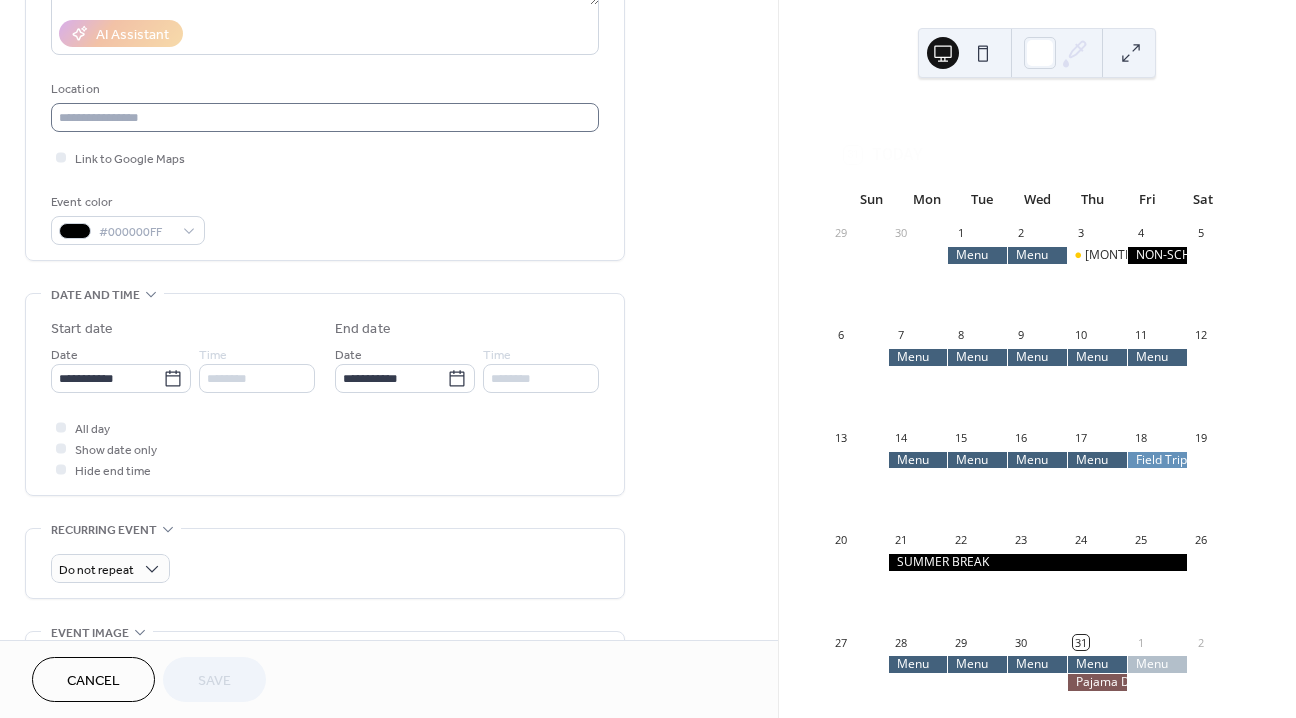scroll, scrollTop: 380, scrollLeft: 0, axis: vertical 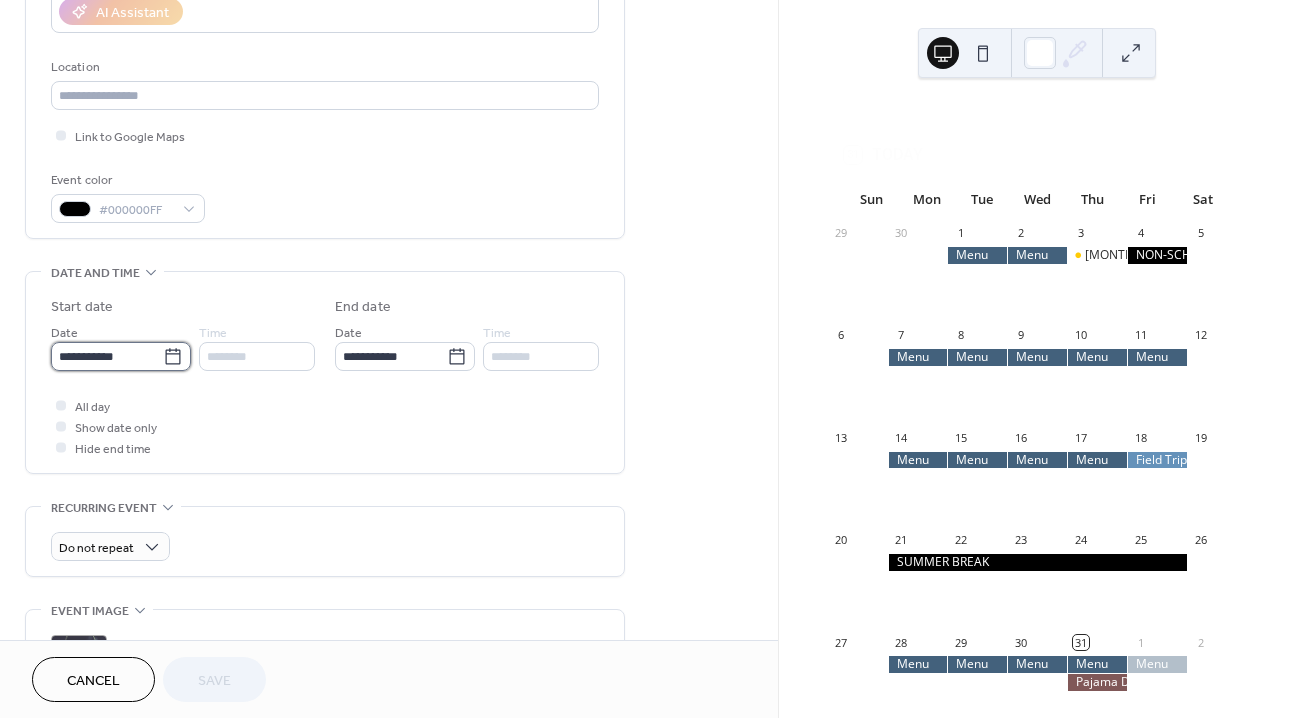 click on "**********" at bounding box center [107, 356] 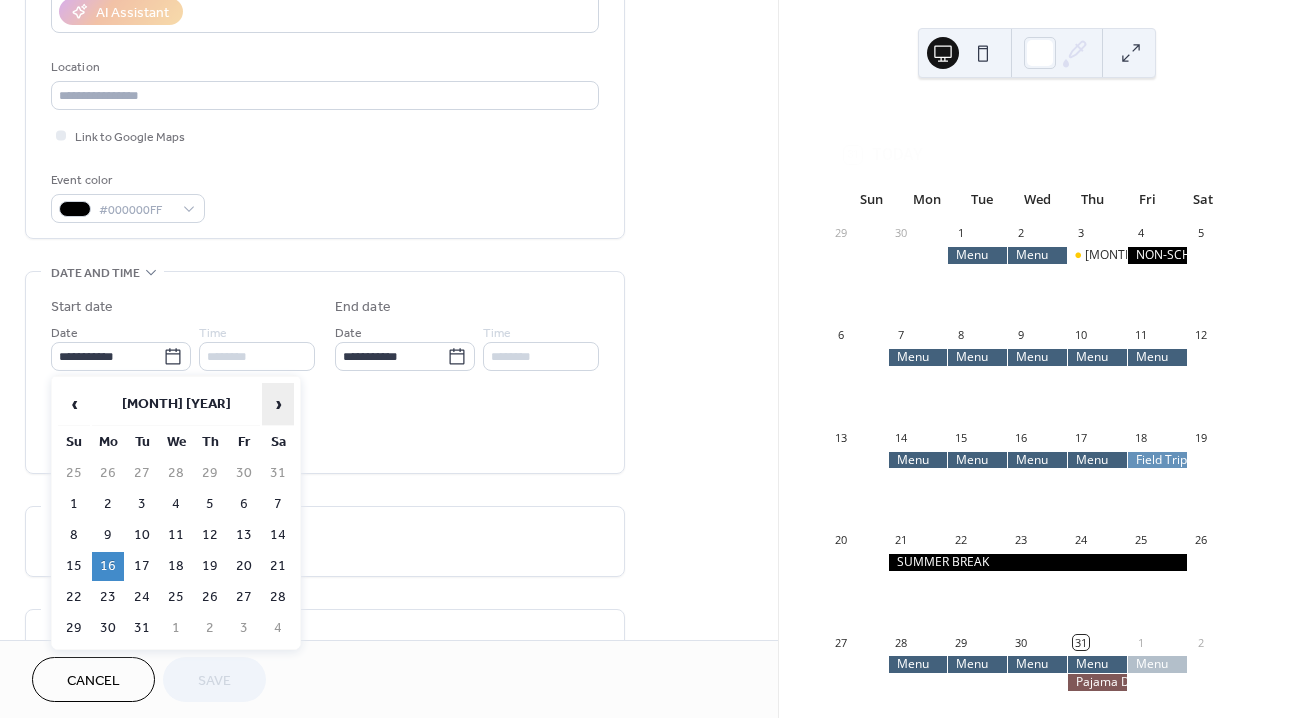 click on "›" at bounding box center [278, 404] 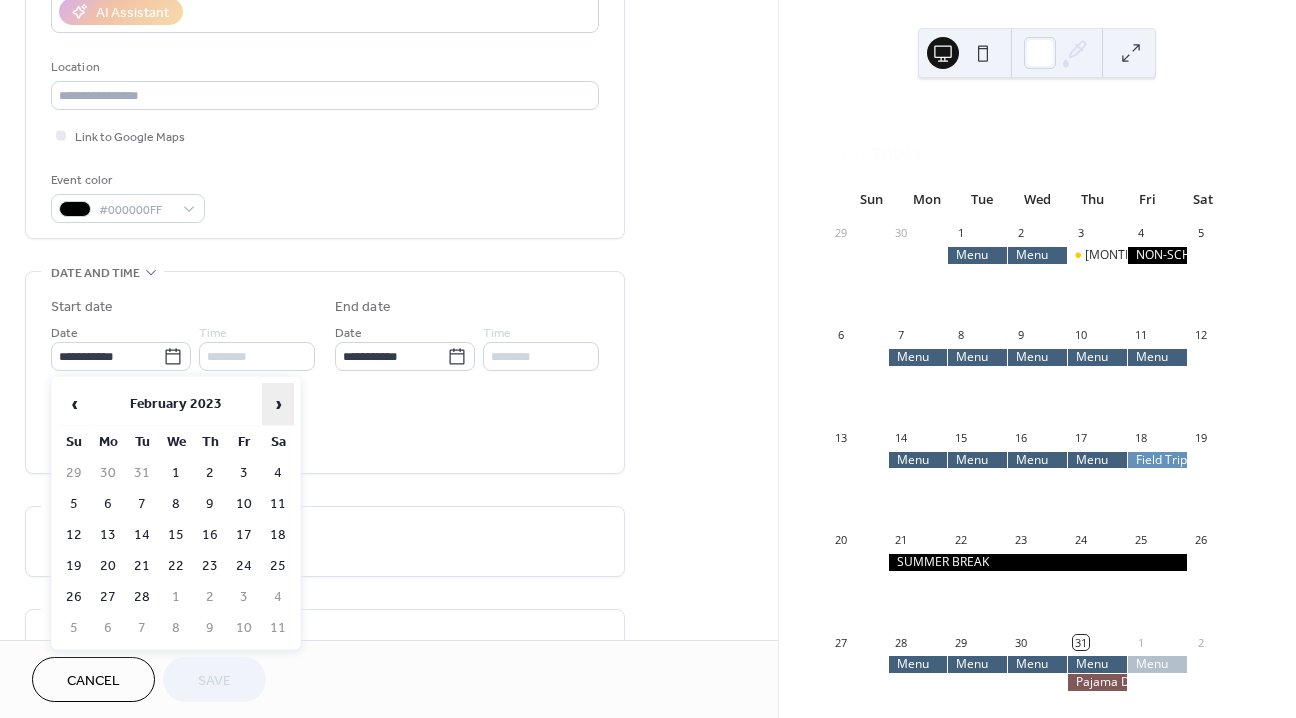 click on "›" at bounding box center [278, 404] 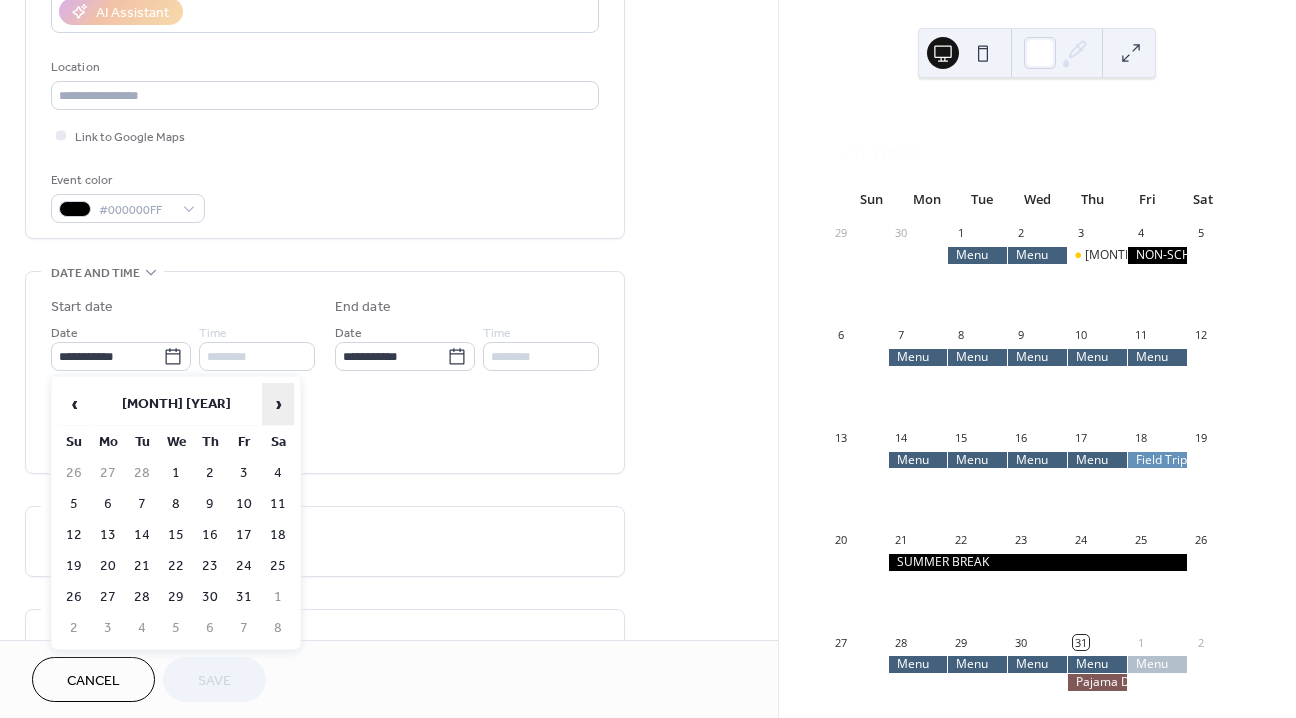 click on "›" at bounding box center (278, 404) 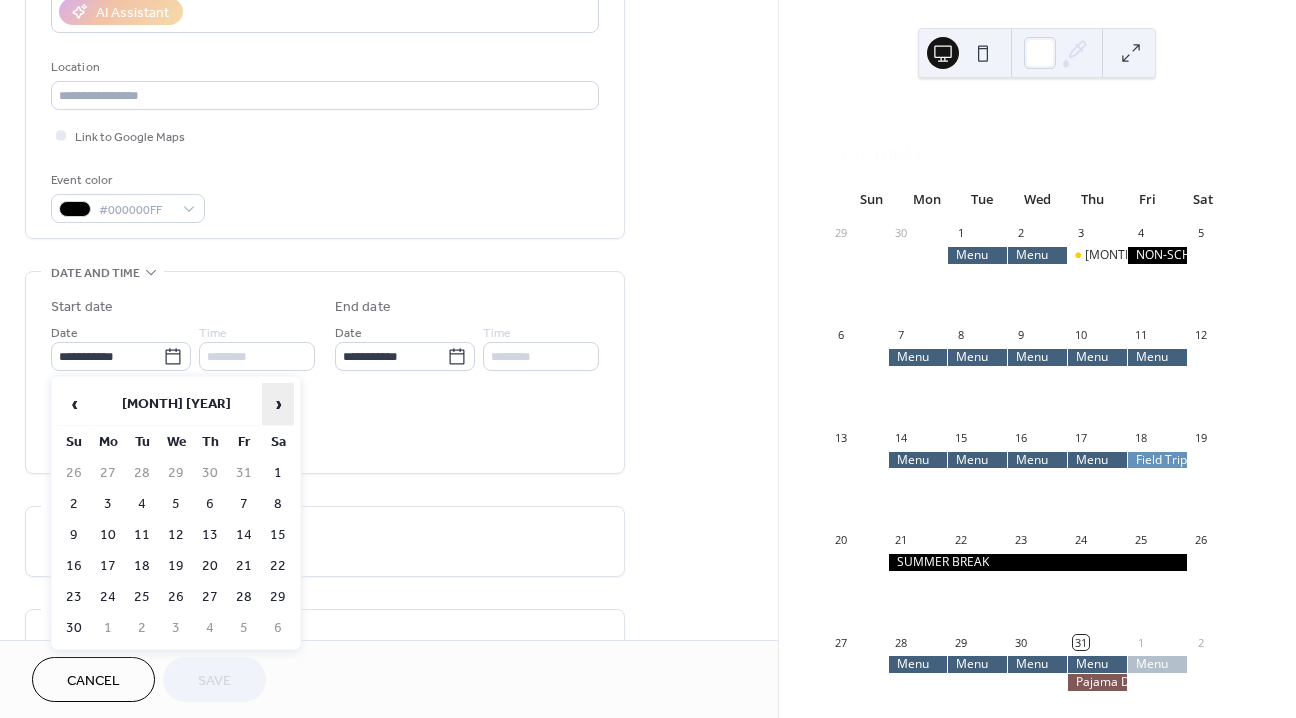 click on "›" at bounding box center (278, 404) 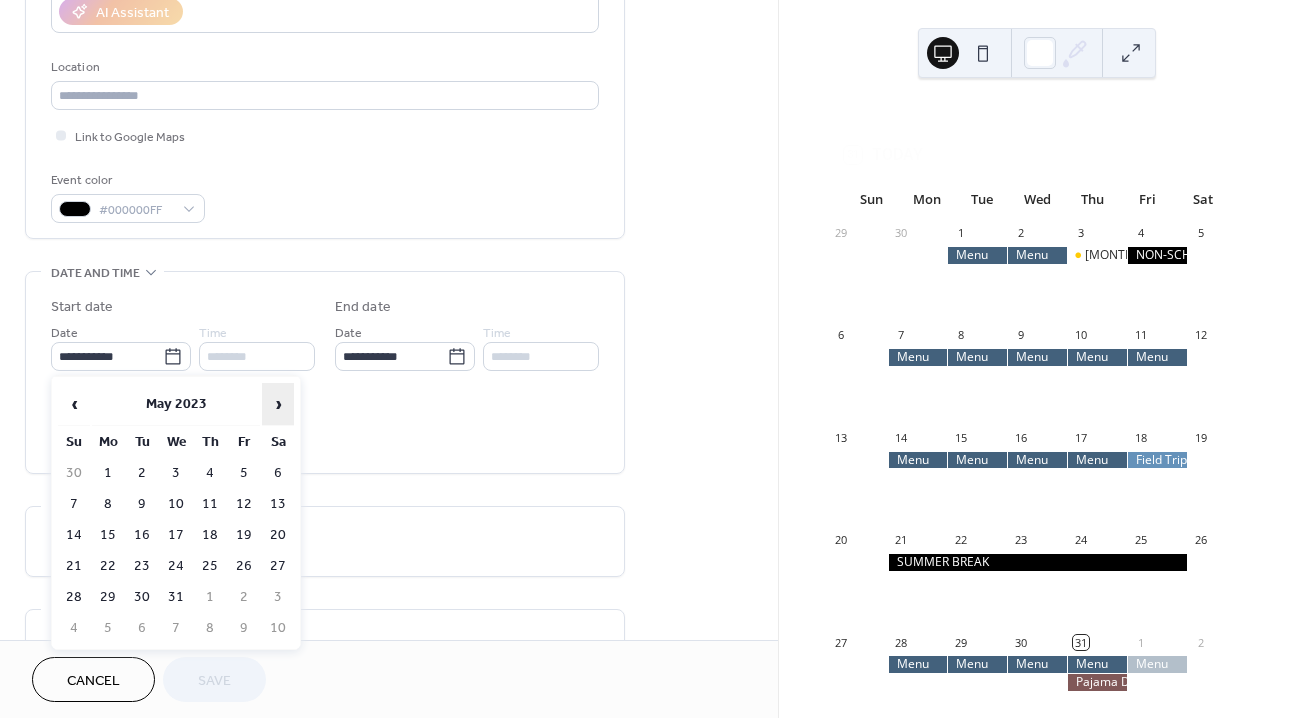 click on "›" at bounding box center (278, 404) 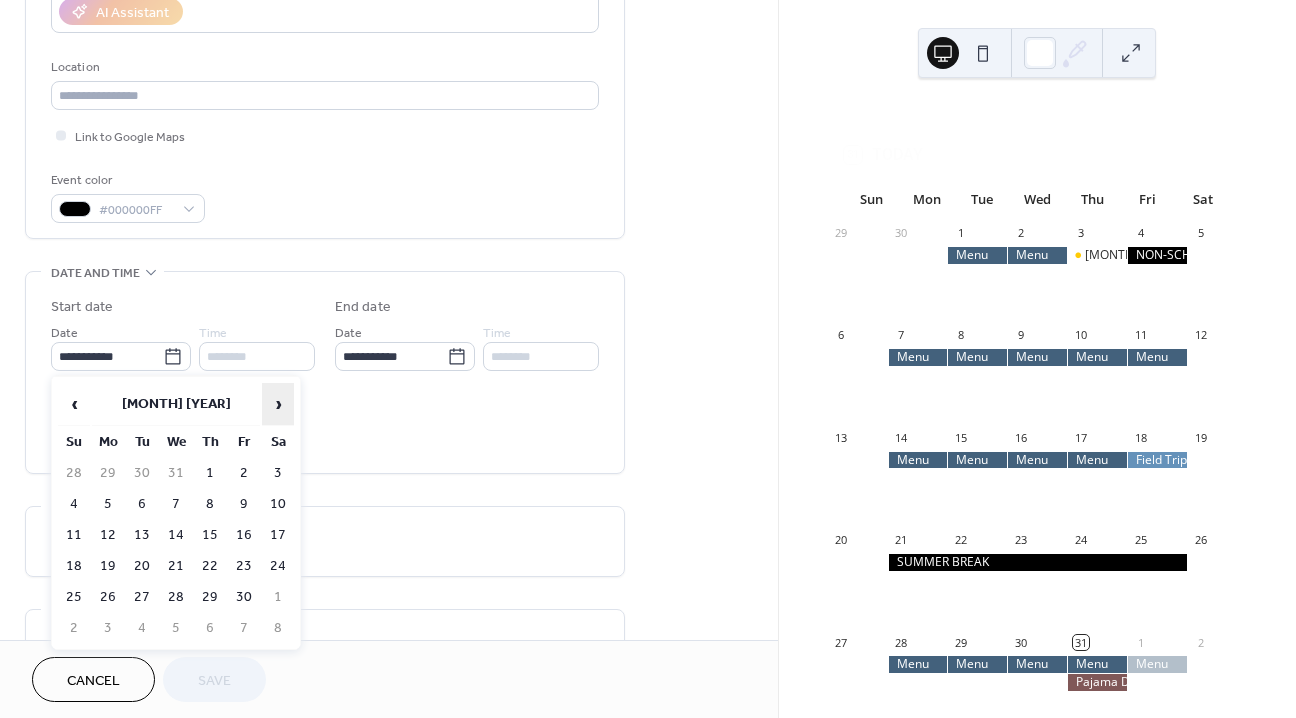 click on "›" at bounding box center (278, 404) 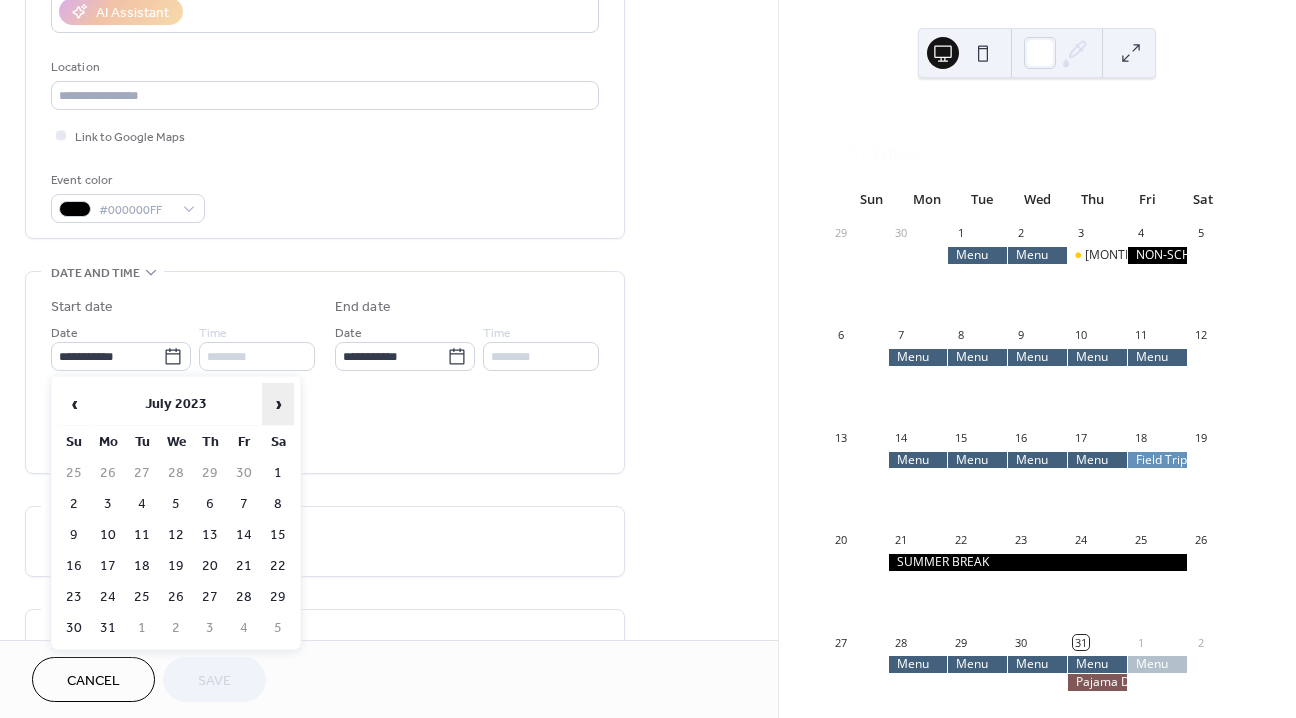 click on "›" at bounding box center (278, 404) 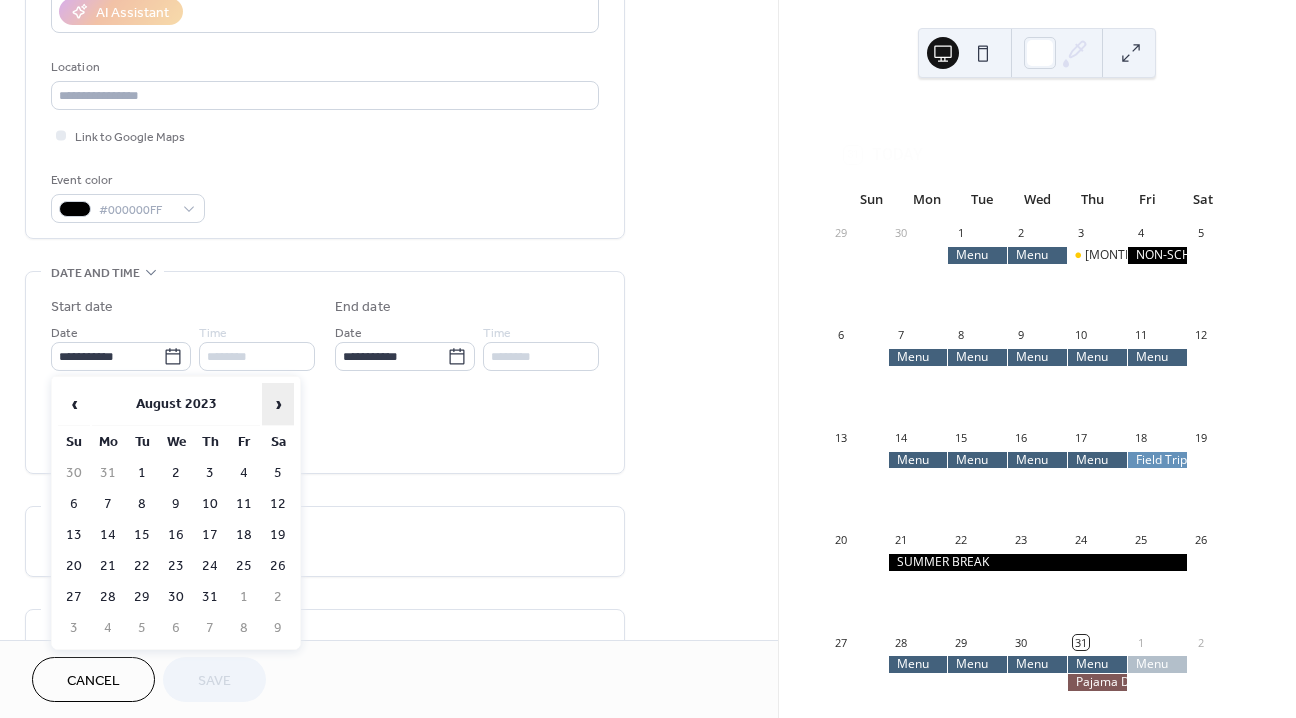 click on "›" at bounding box center [278, 404] 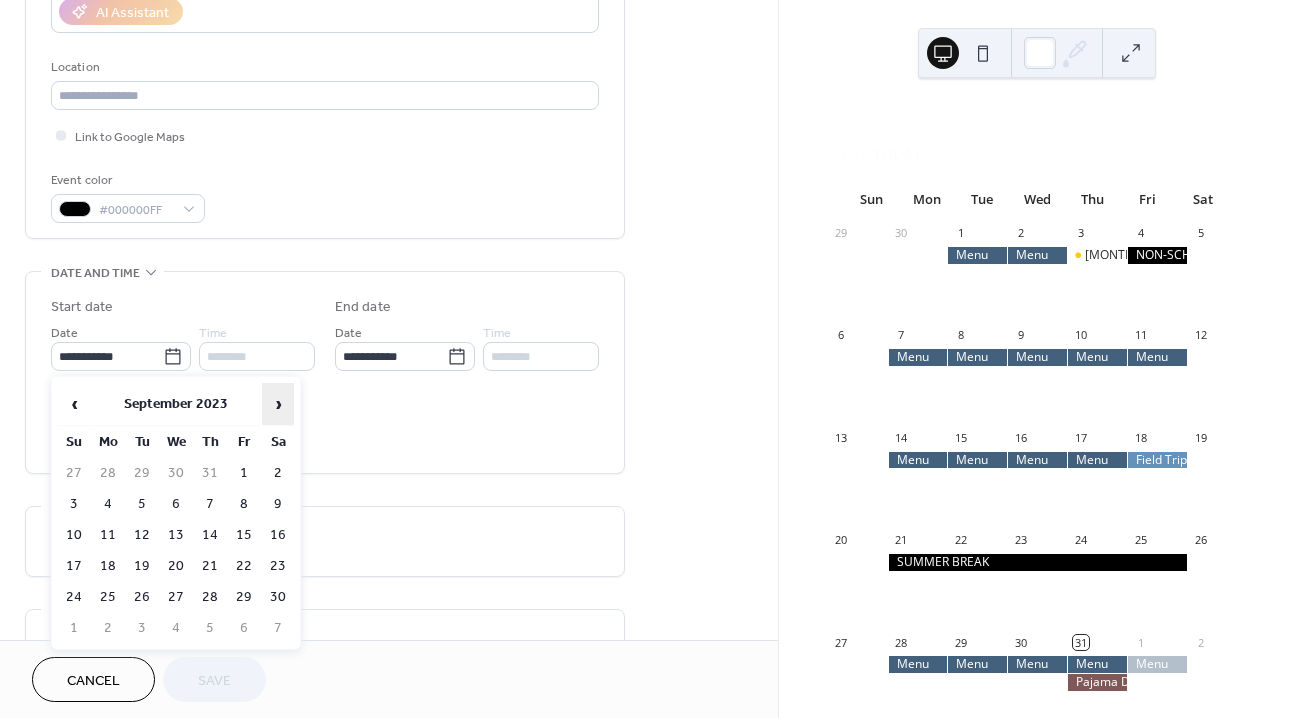 click on "›" at bounding box center (278, 404) 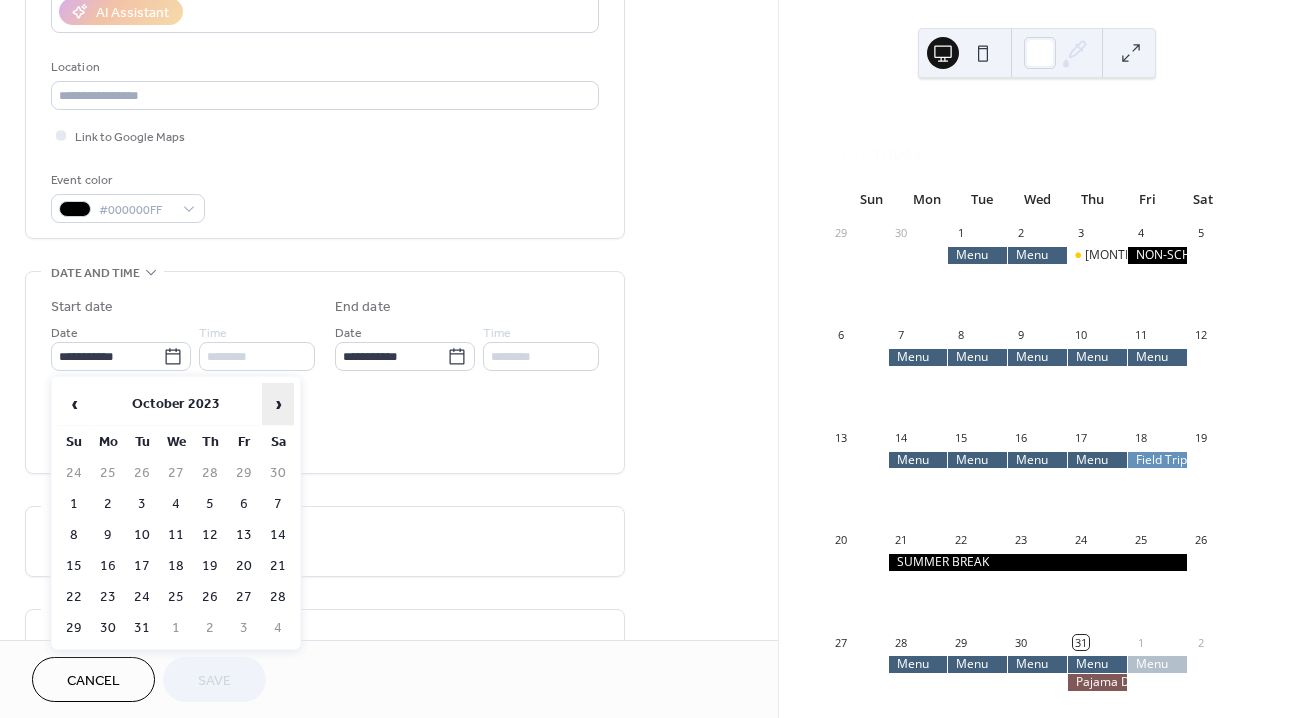 click on "›" at bounding box center (278, 404) 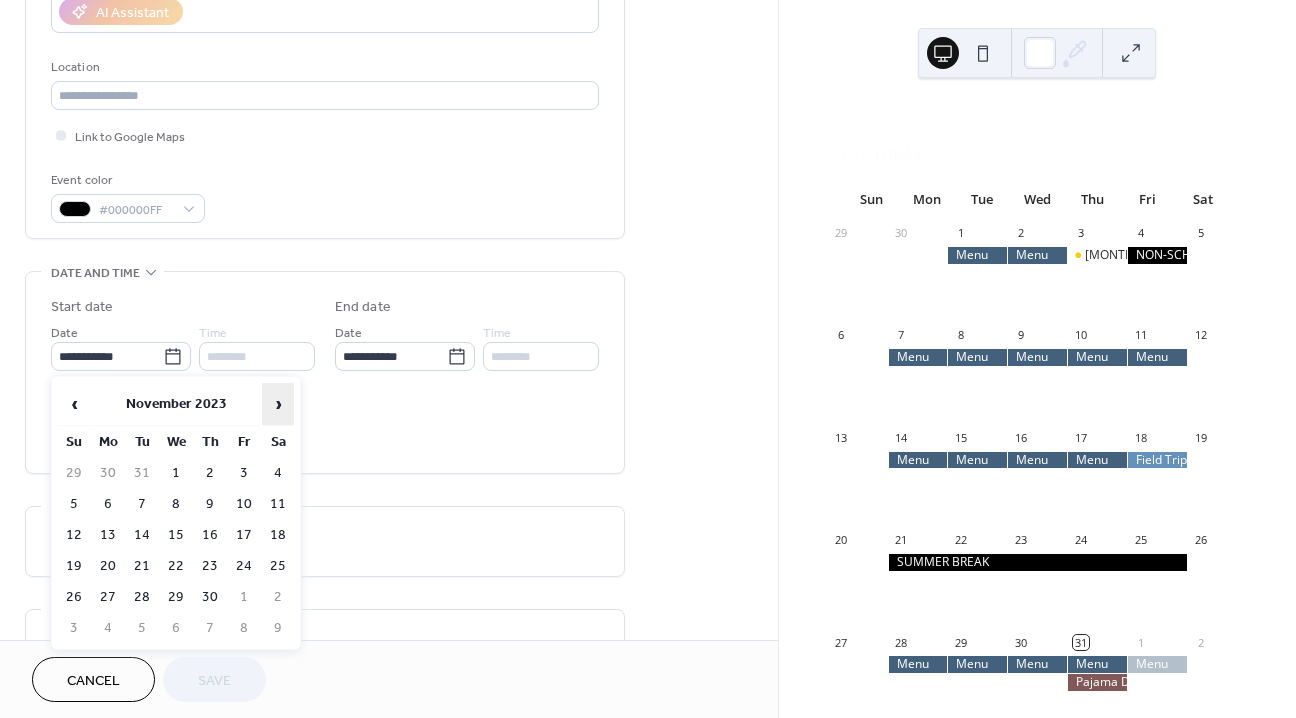 click on "›" at bounding box center (278, 404) 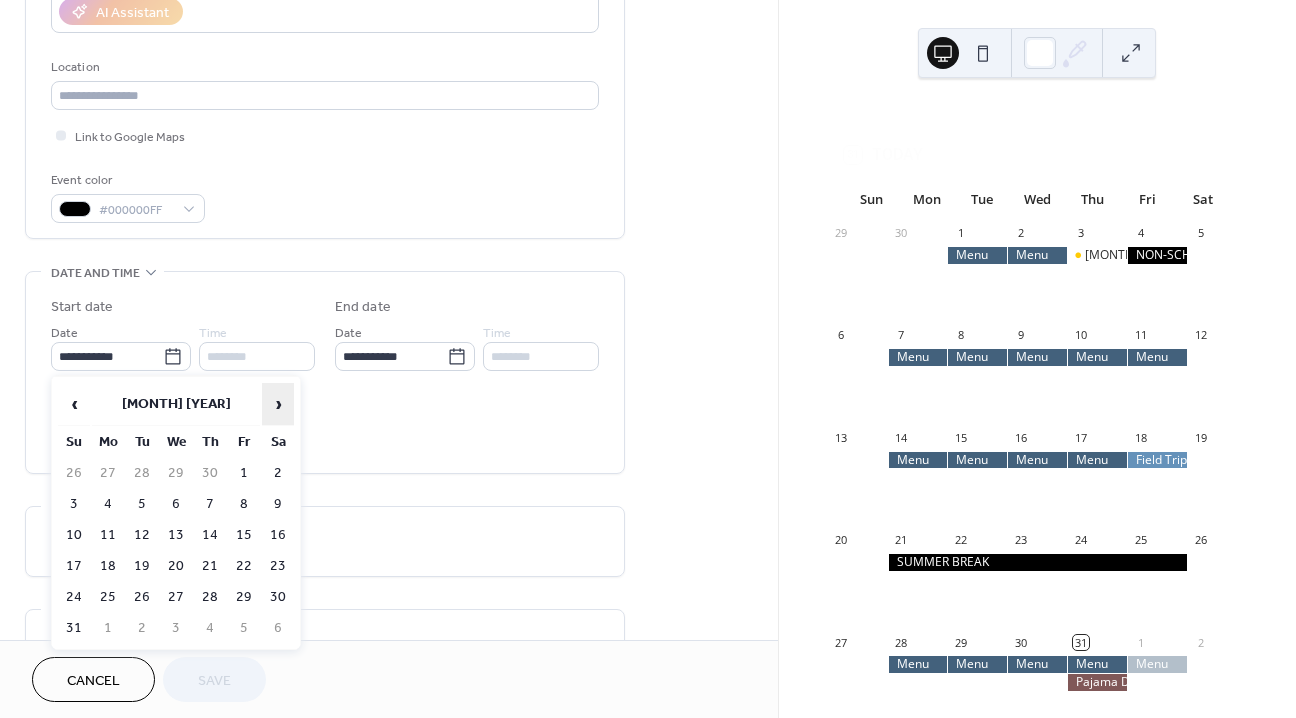 click on "›" at bounding box center (278, 404) 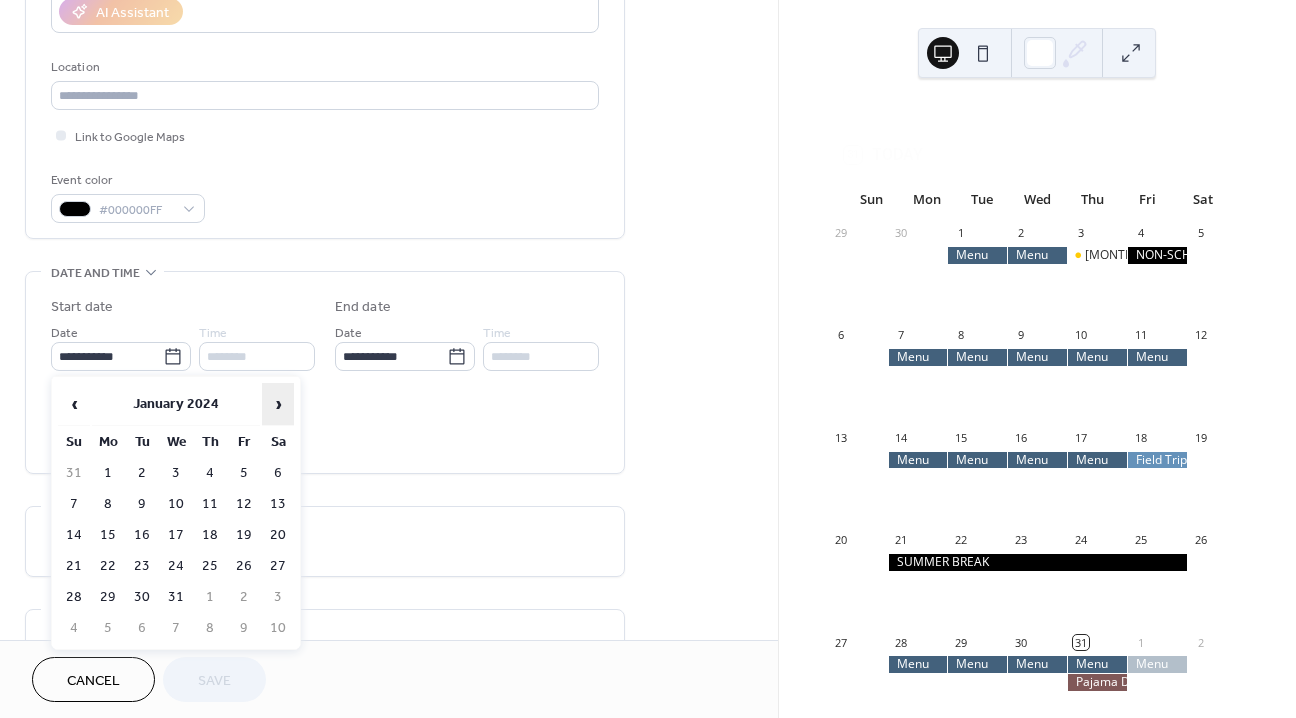 click on "›" at bounding box center [278, 404] 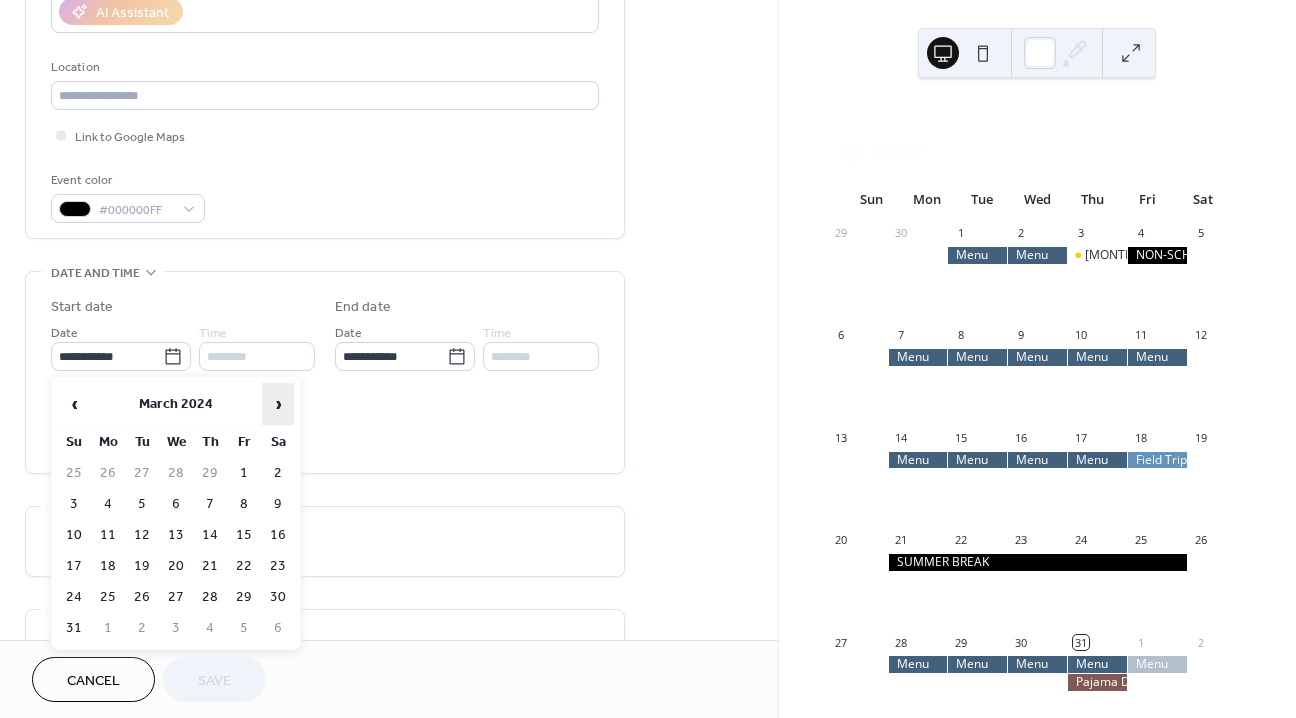 click on "›" at bounding box center (278, 404) 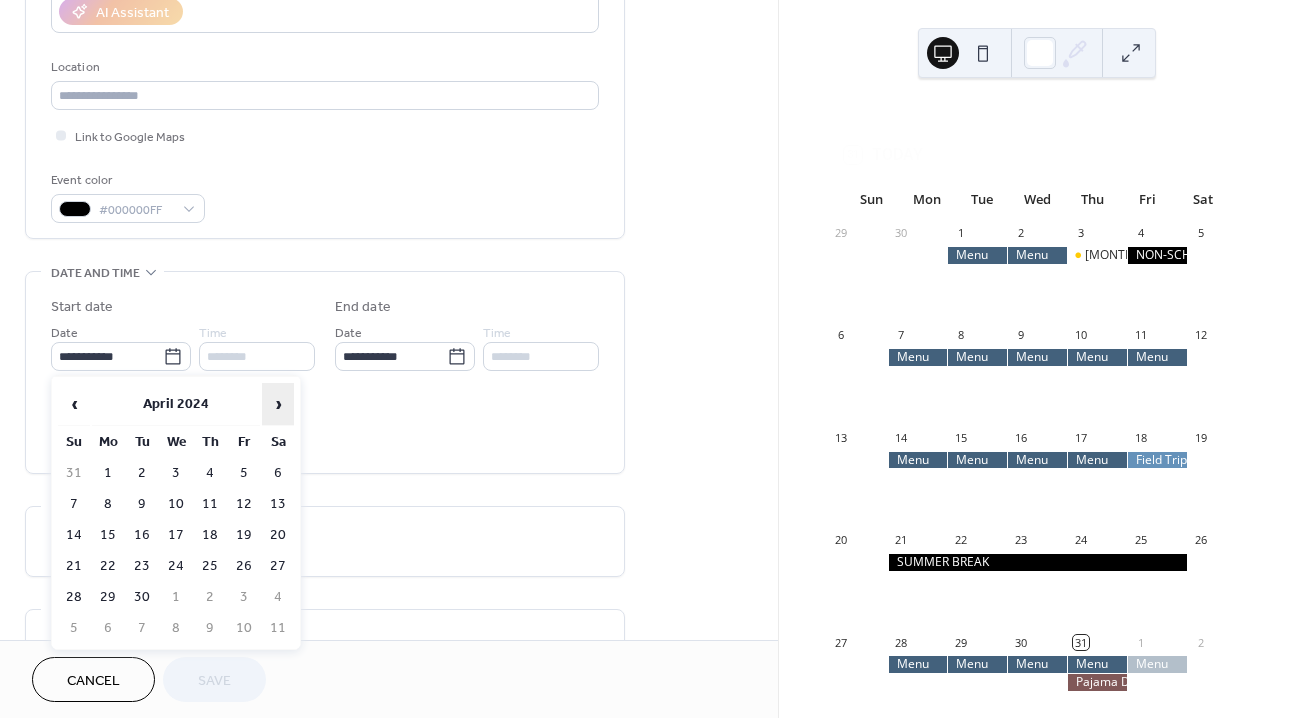 click on "›" at bounding box center (278, 404) 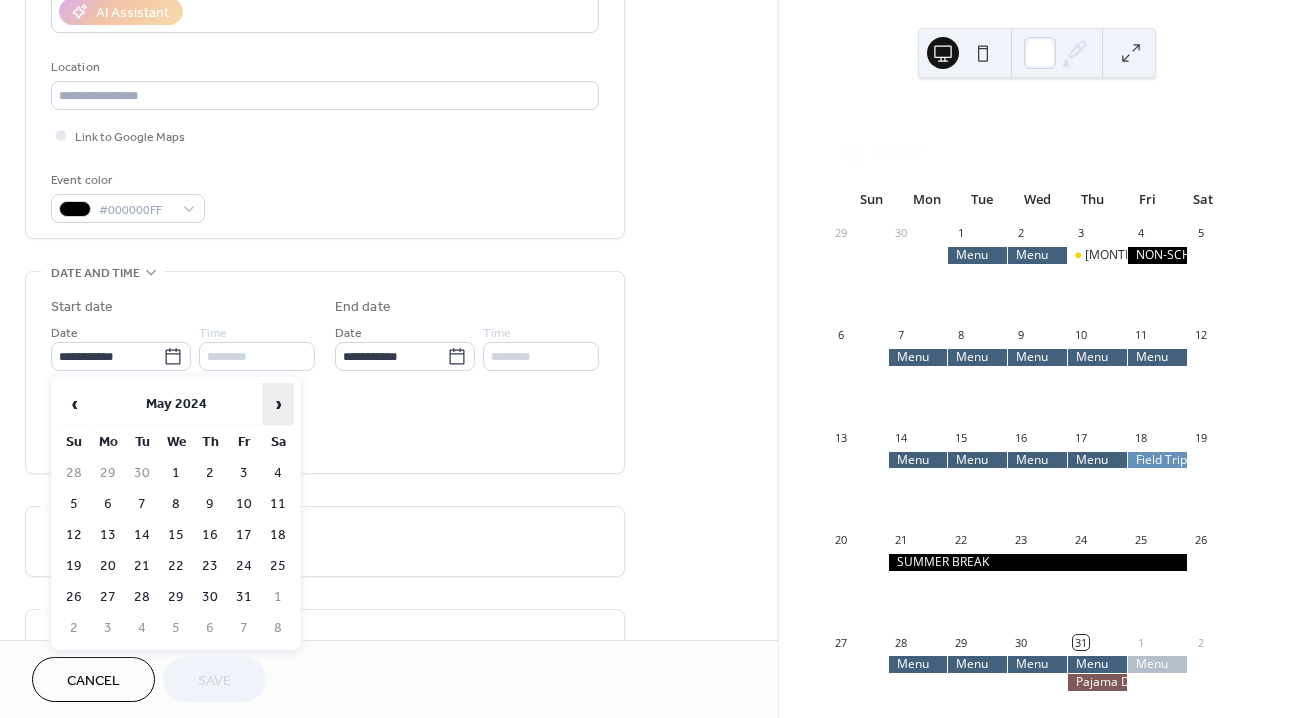 click on "›" at bounding box center [278, 404] 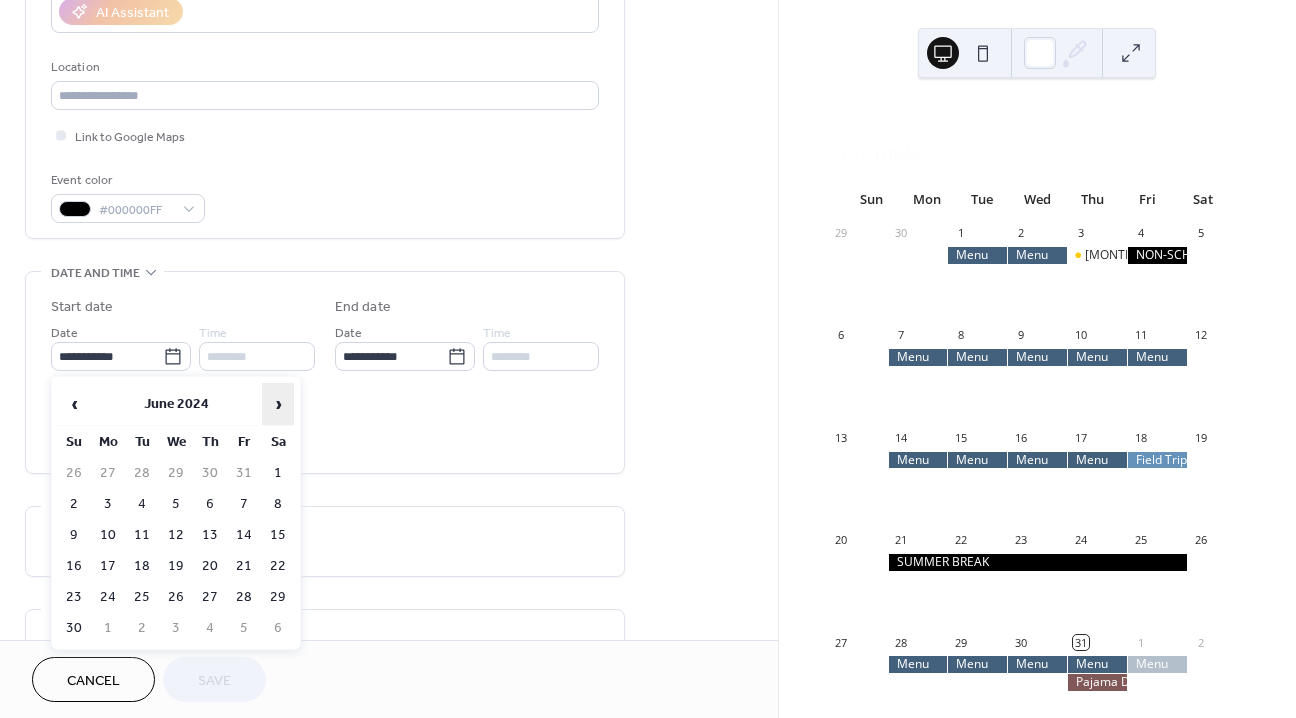 click on "›" at bounding box center [278, 404] 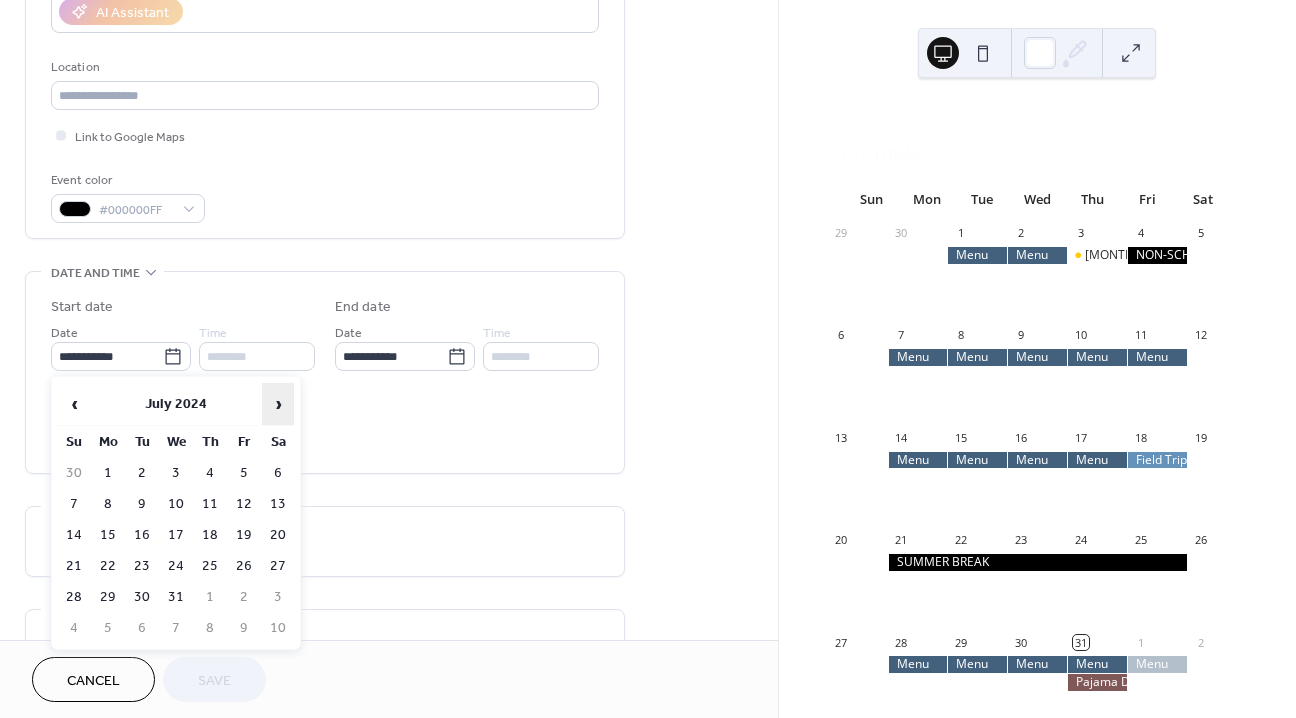 click on "›" at bounding box center (278, 404) 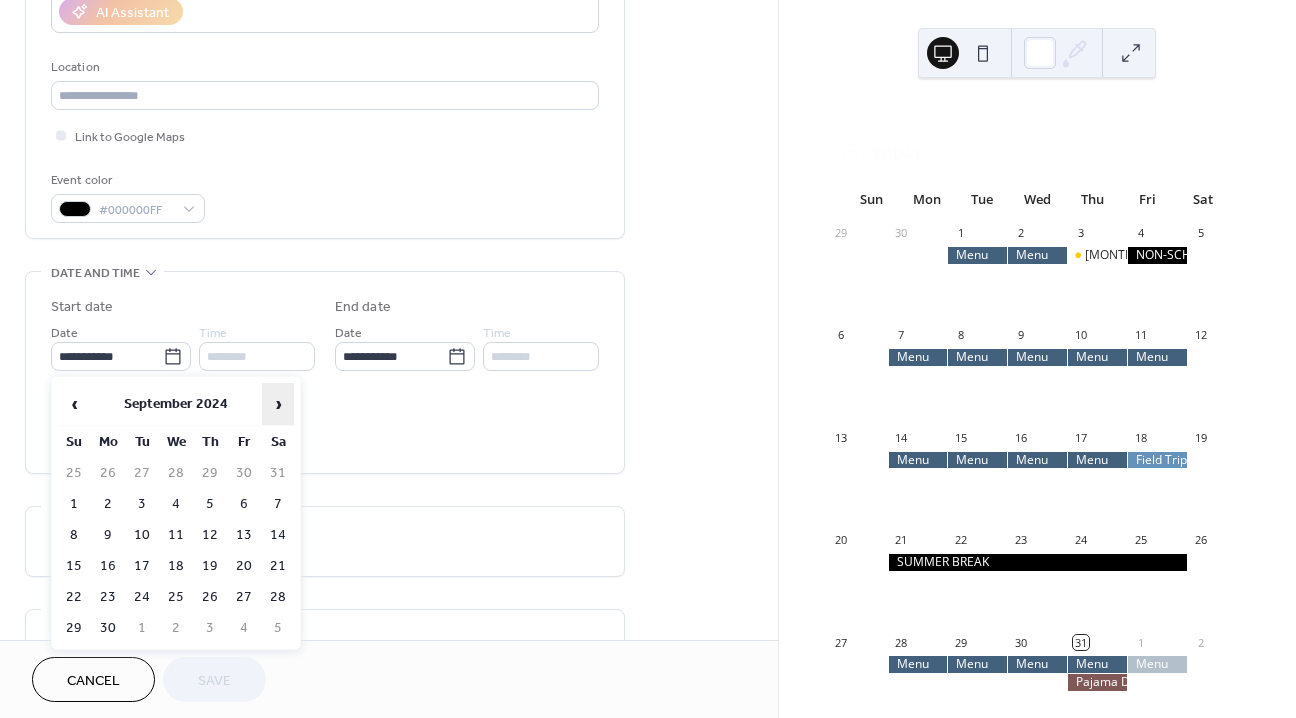 click on "›" at bounding box center [278, 404] 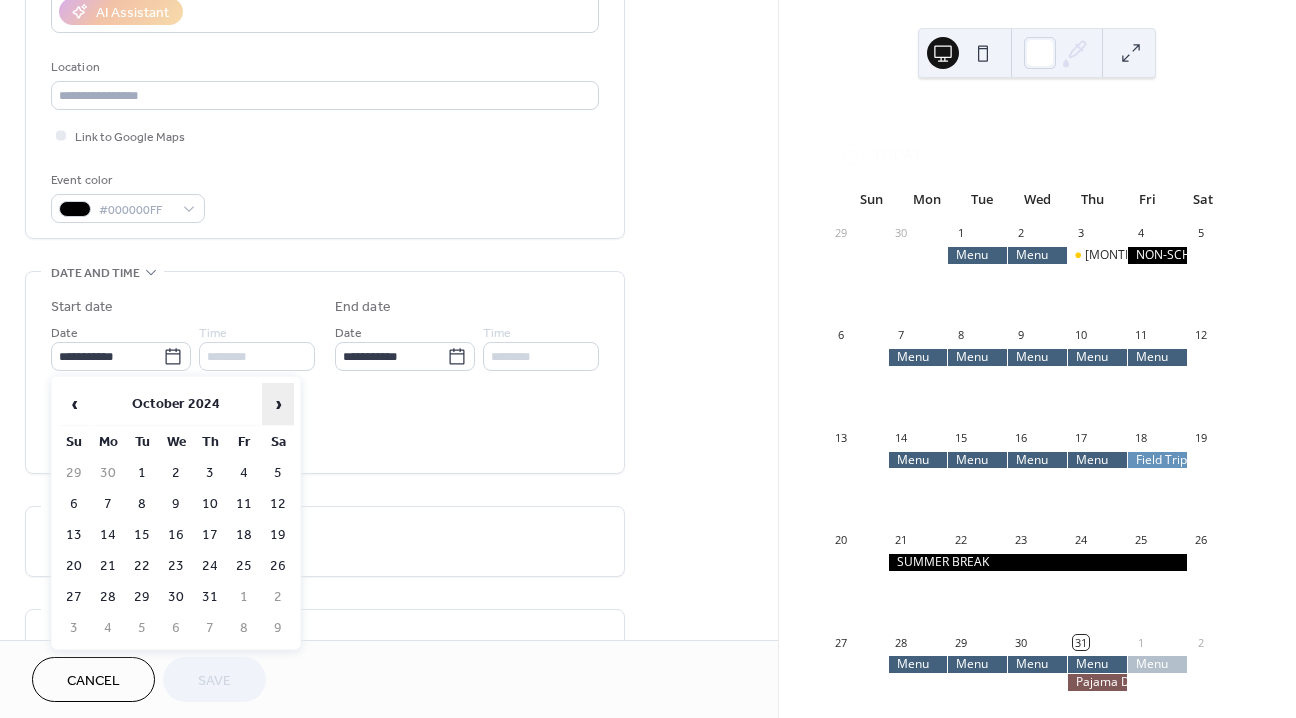 click on "›" at bounding box center (278, 404) 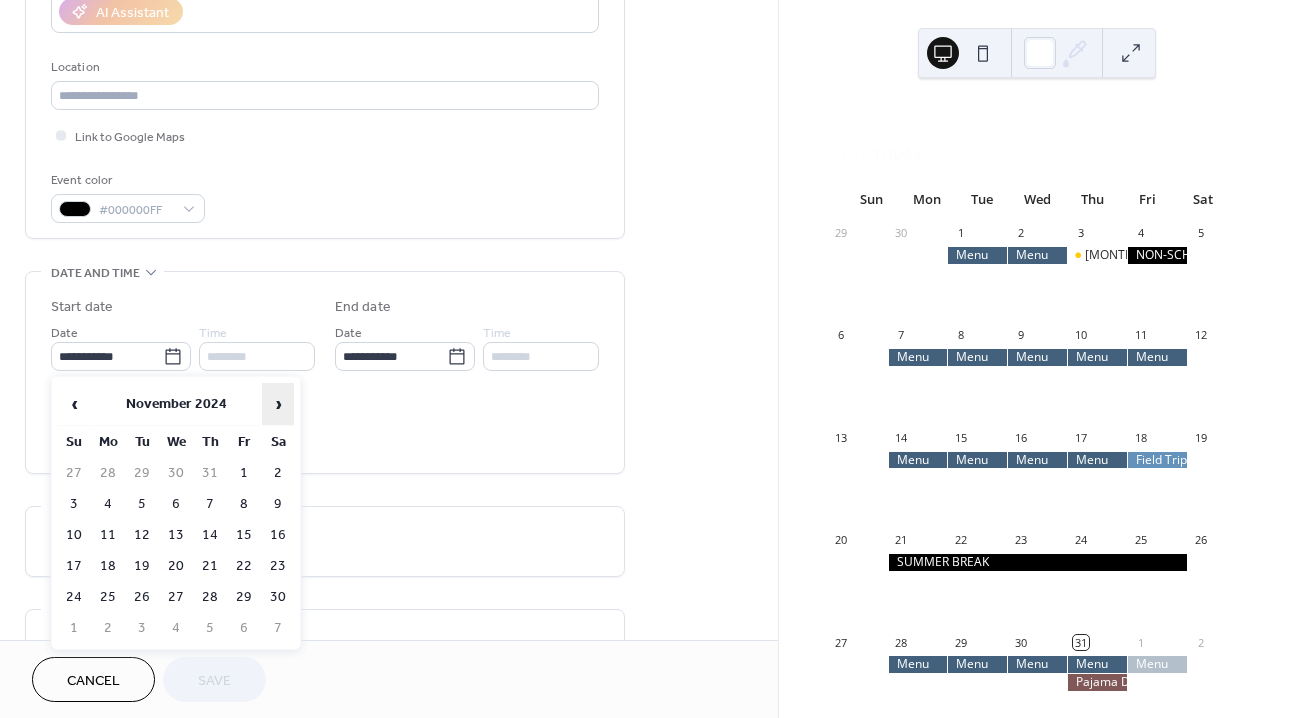 click on "›" at bounding box center [278, 404] 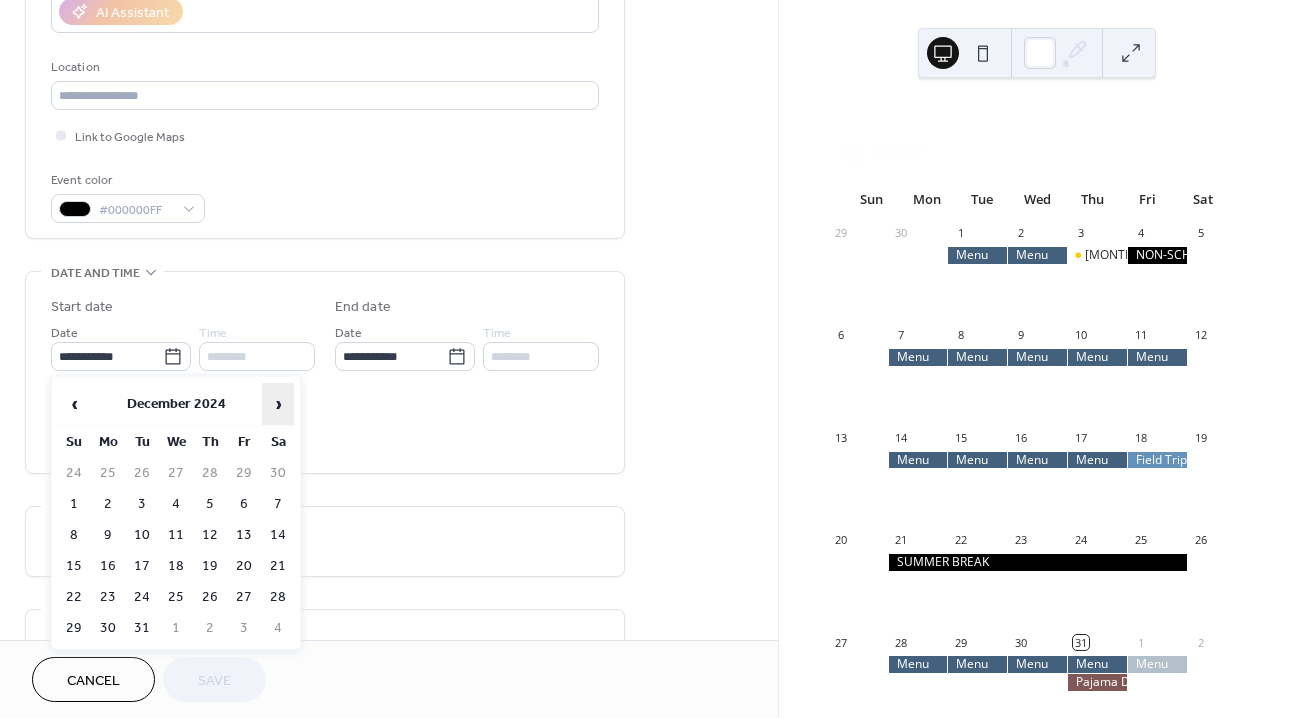 click on "›" at bounding box center (278, 404) 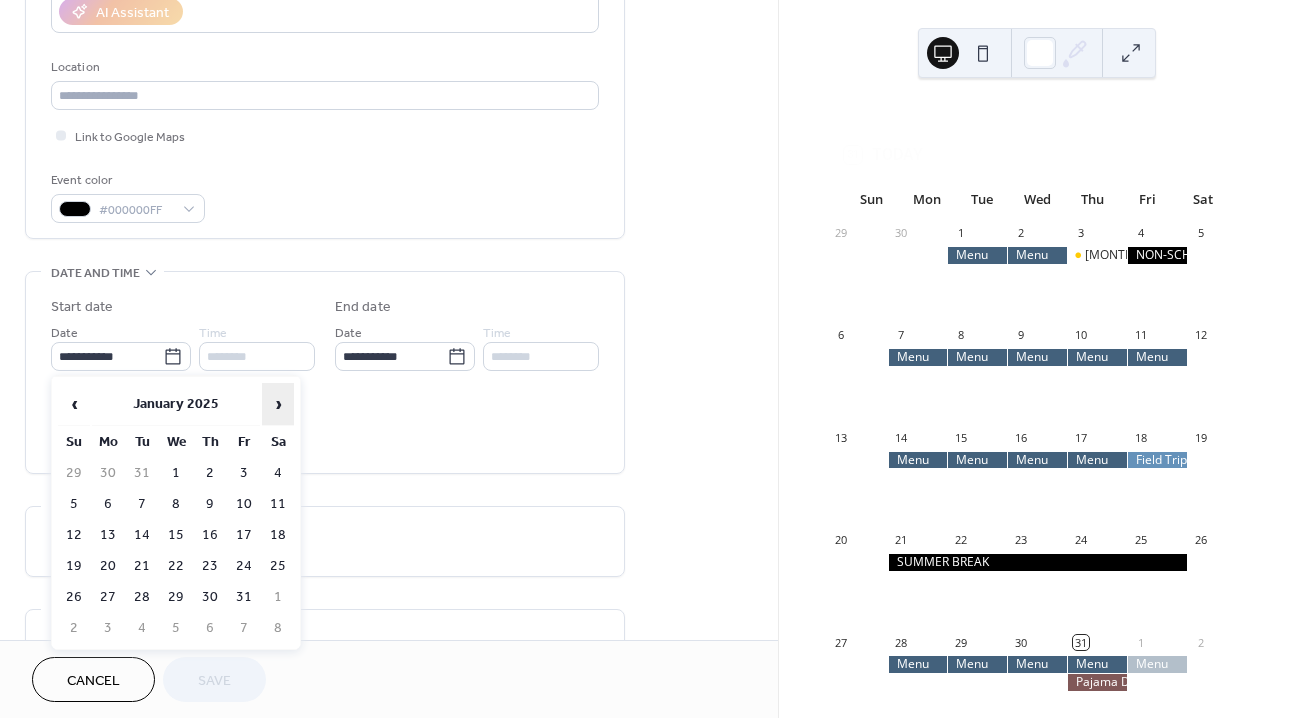 click on "›" at bounding box center (278, 404) 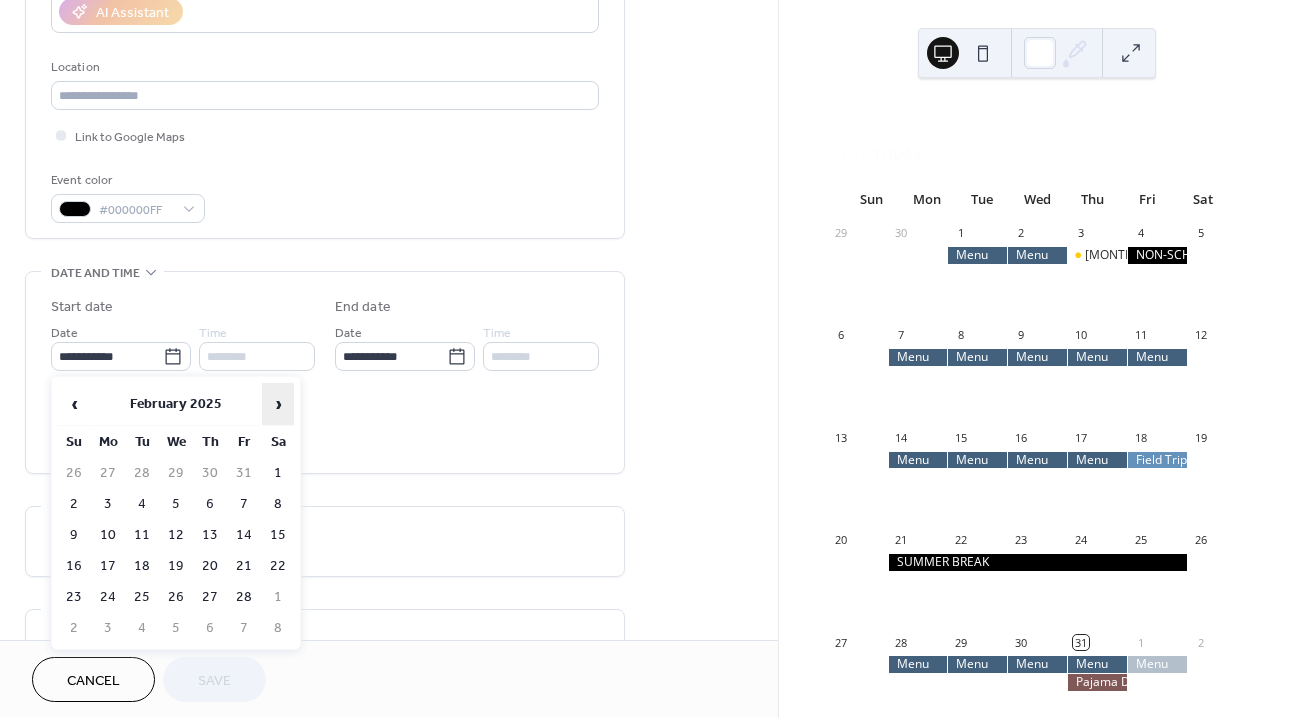 click on "›" at bounding box center [278, 404] 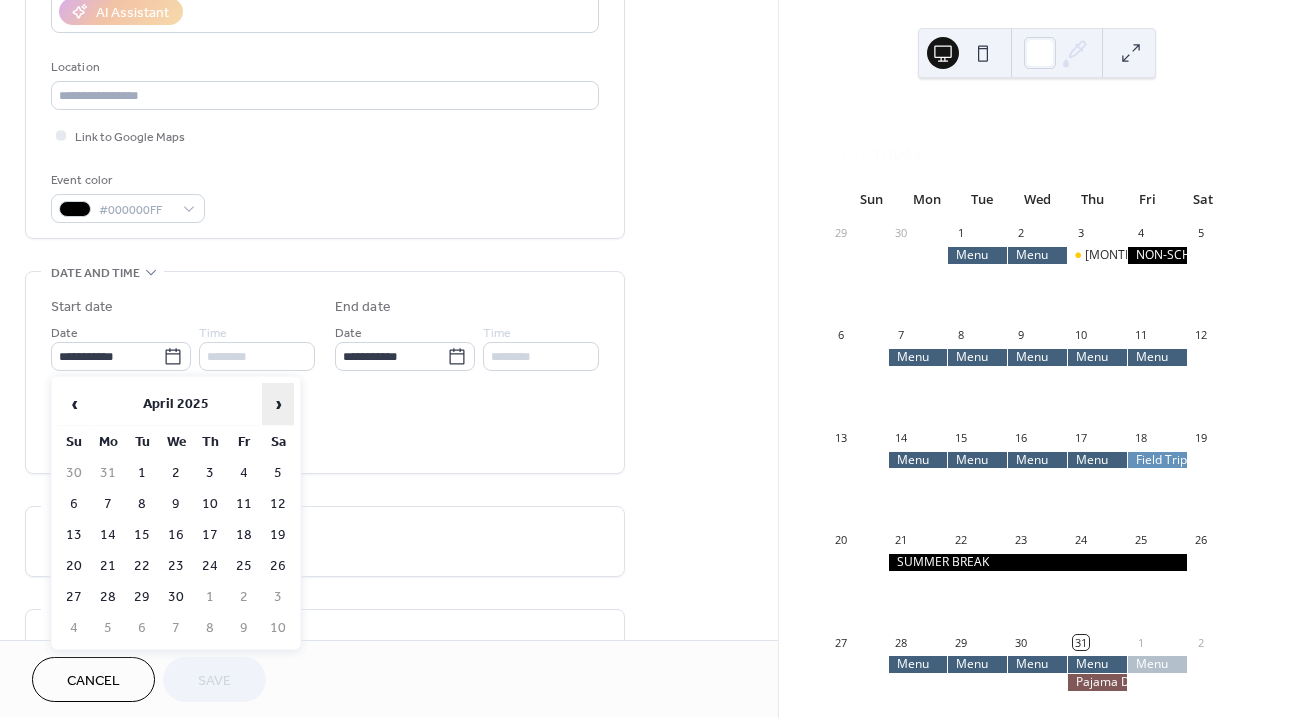 click on "›" at bounding box center [278, 404] 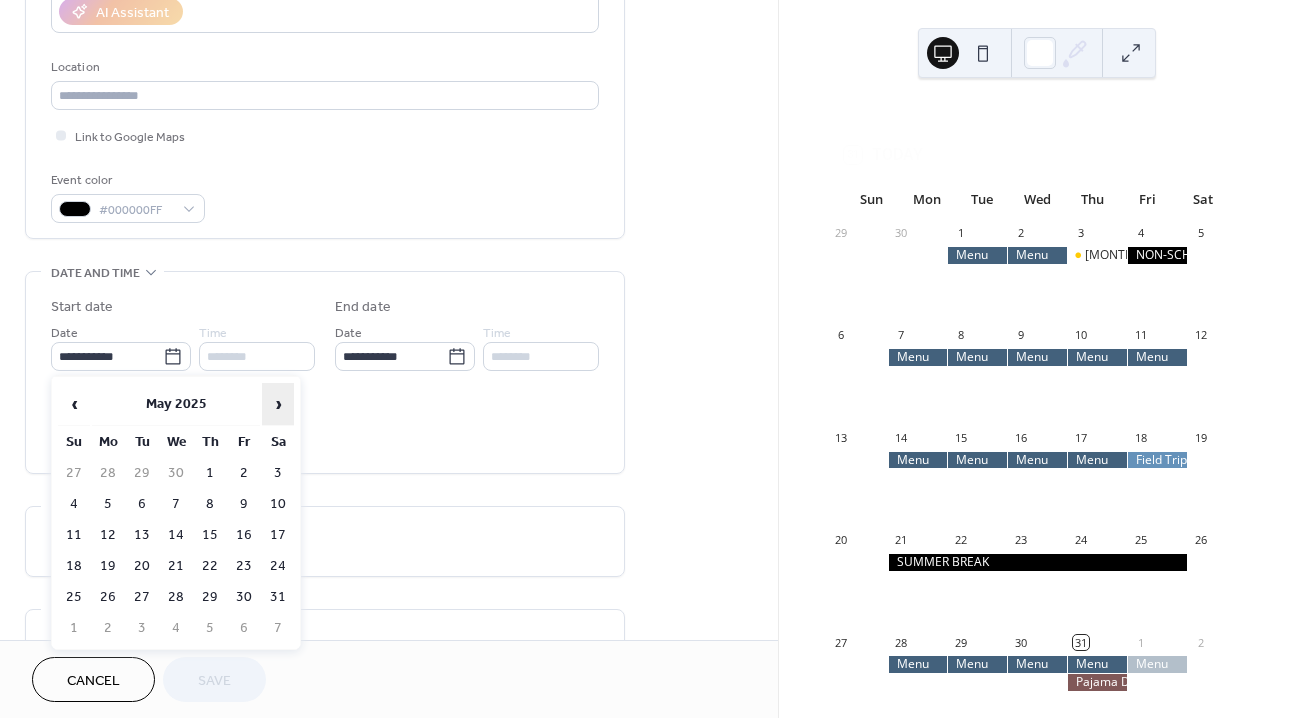 click on "›" at bounding box center (278, 404) 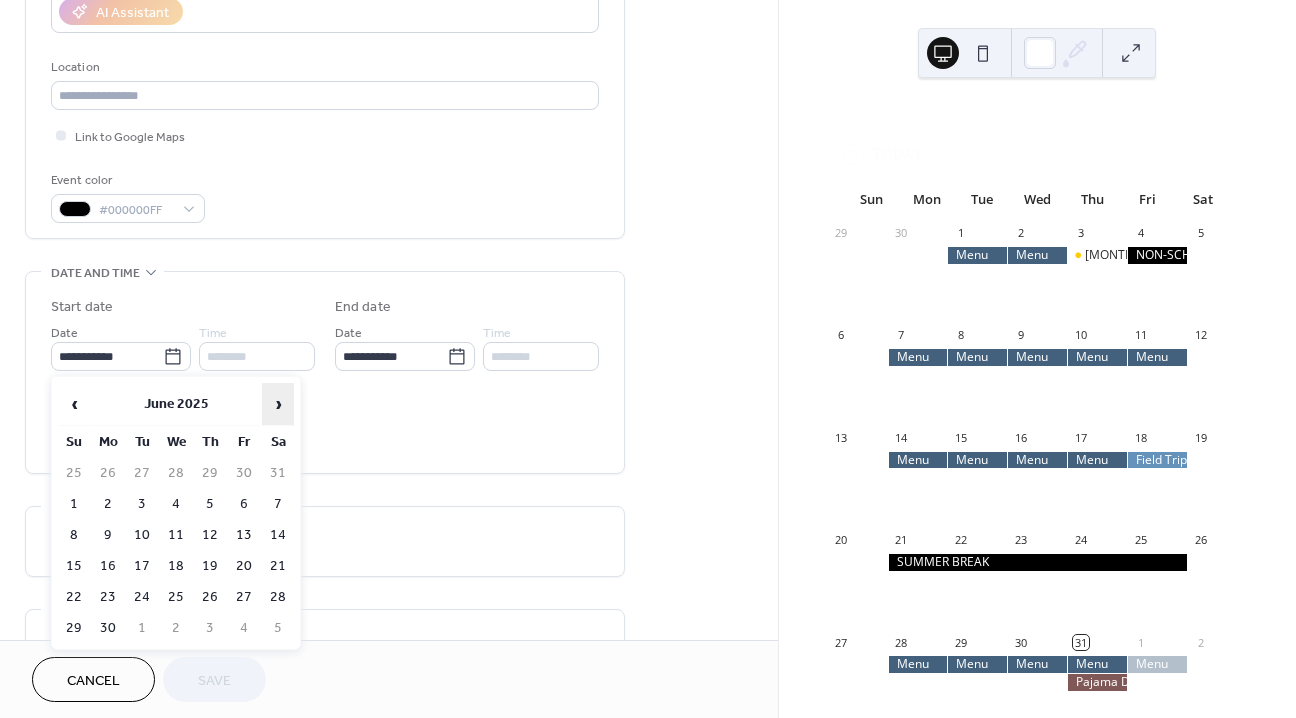 click on "›" at bounding box center [278, 404] 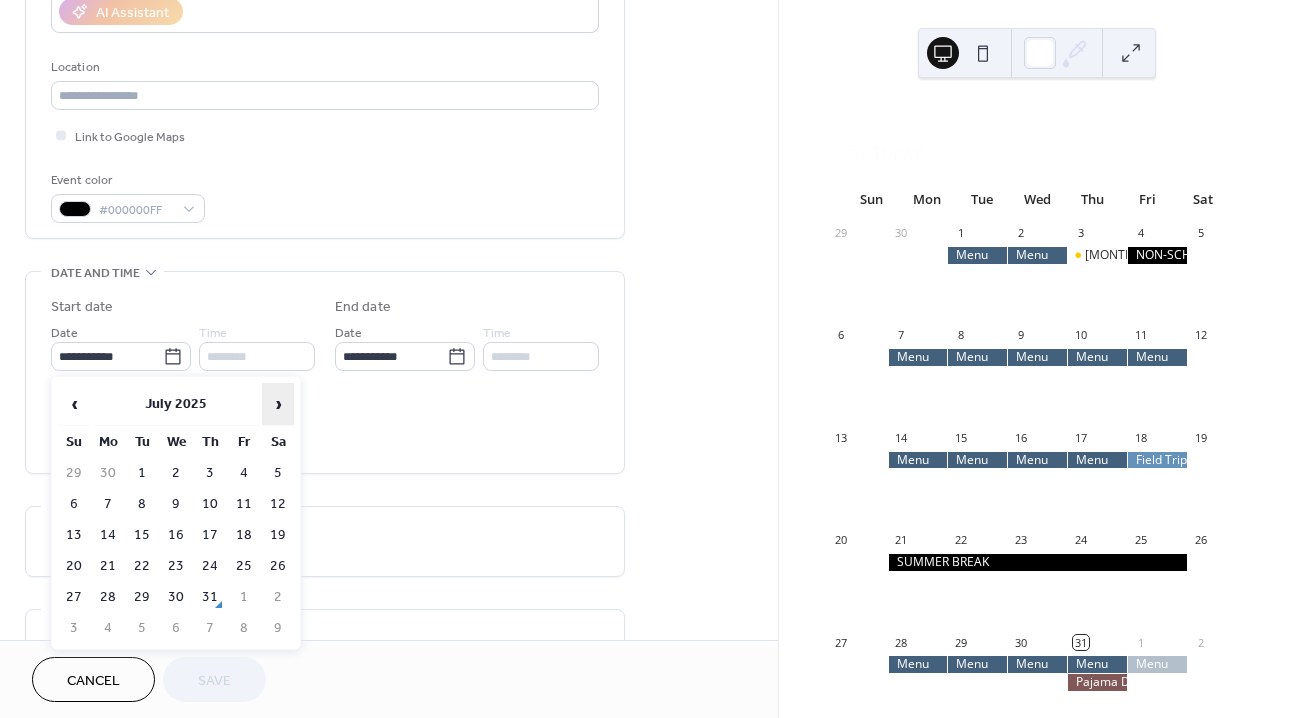 click on "›" at bounding box center [278, 404] 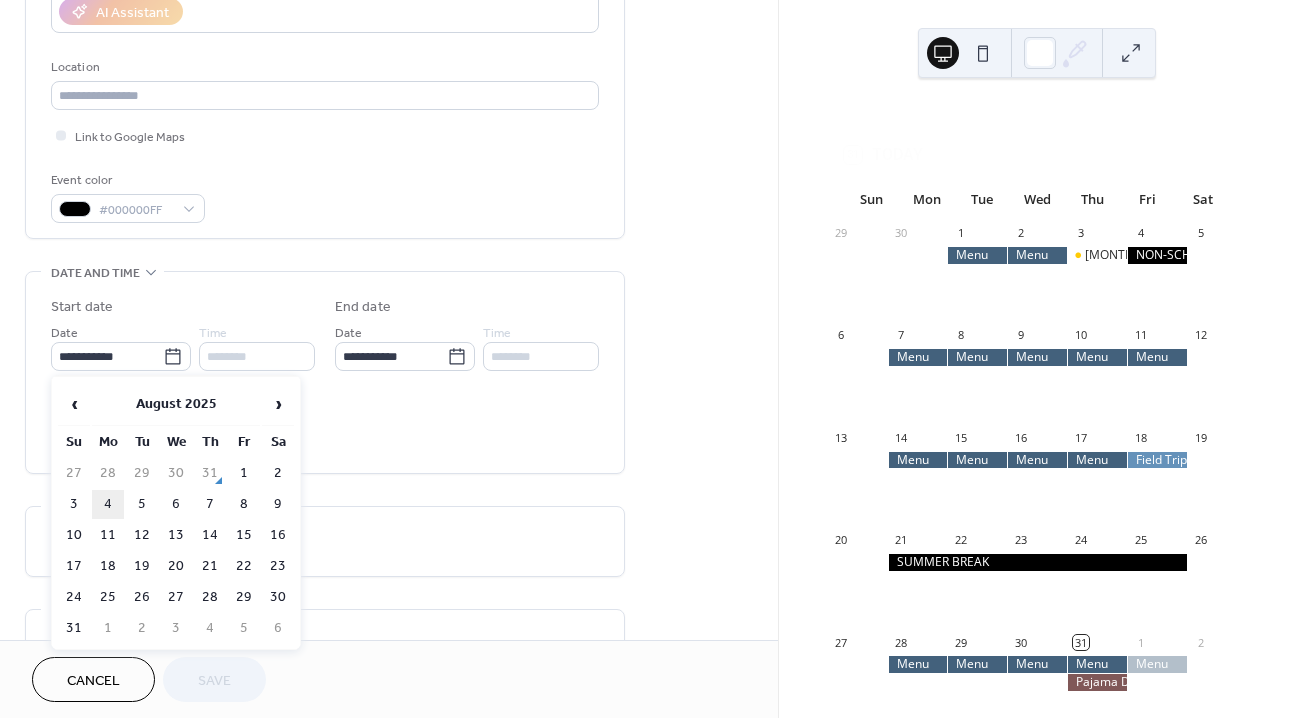 click on "4" at bounding box center (108, 504) 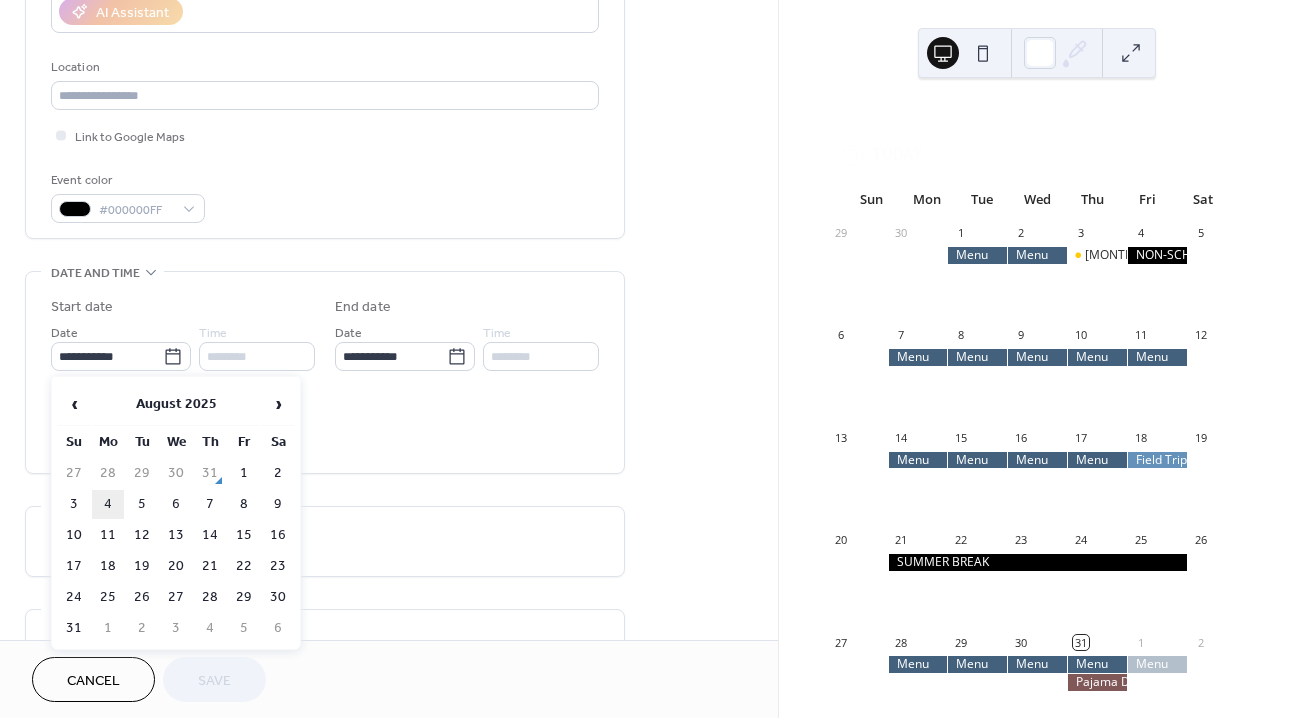 type on "**********" 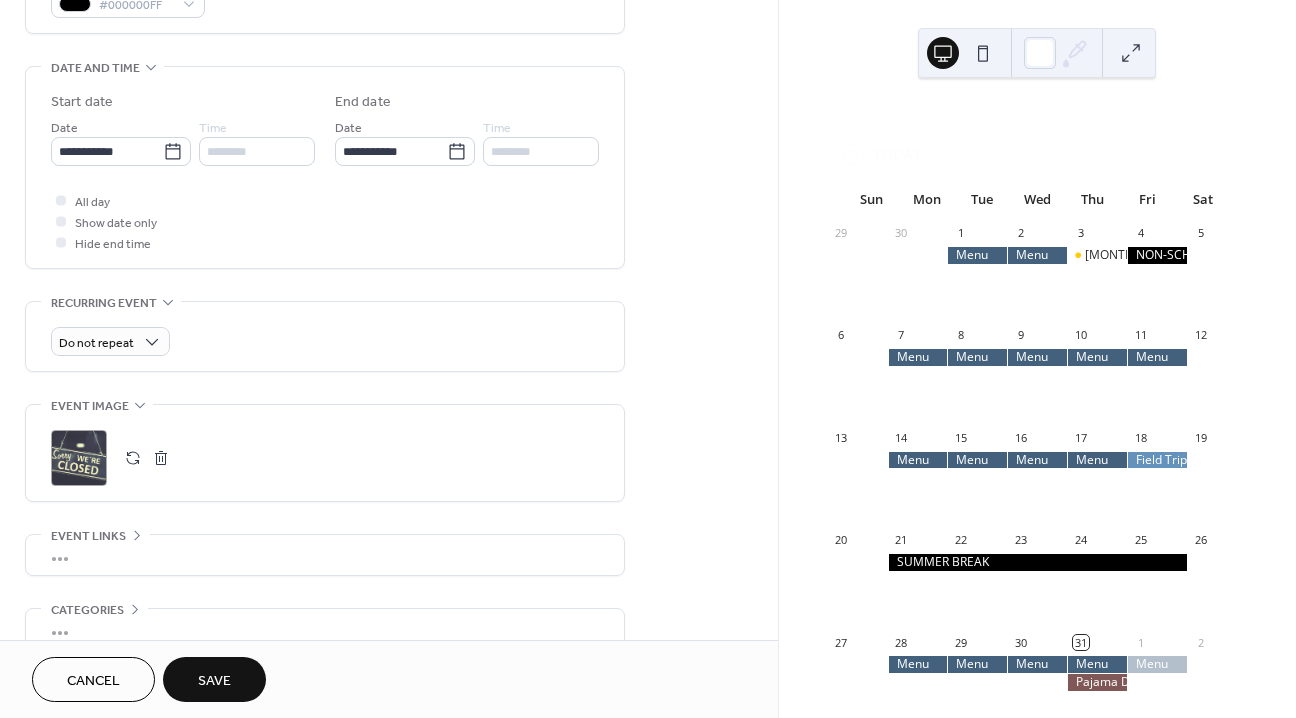 scroll, scrollTop: 689, scrollLeft: 0, axis: vertical 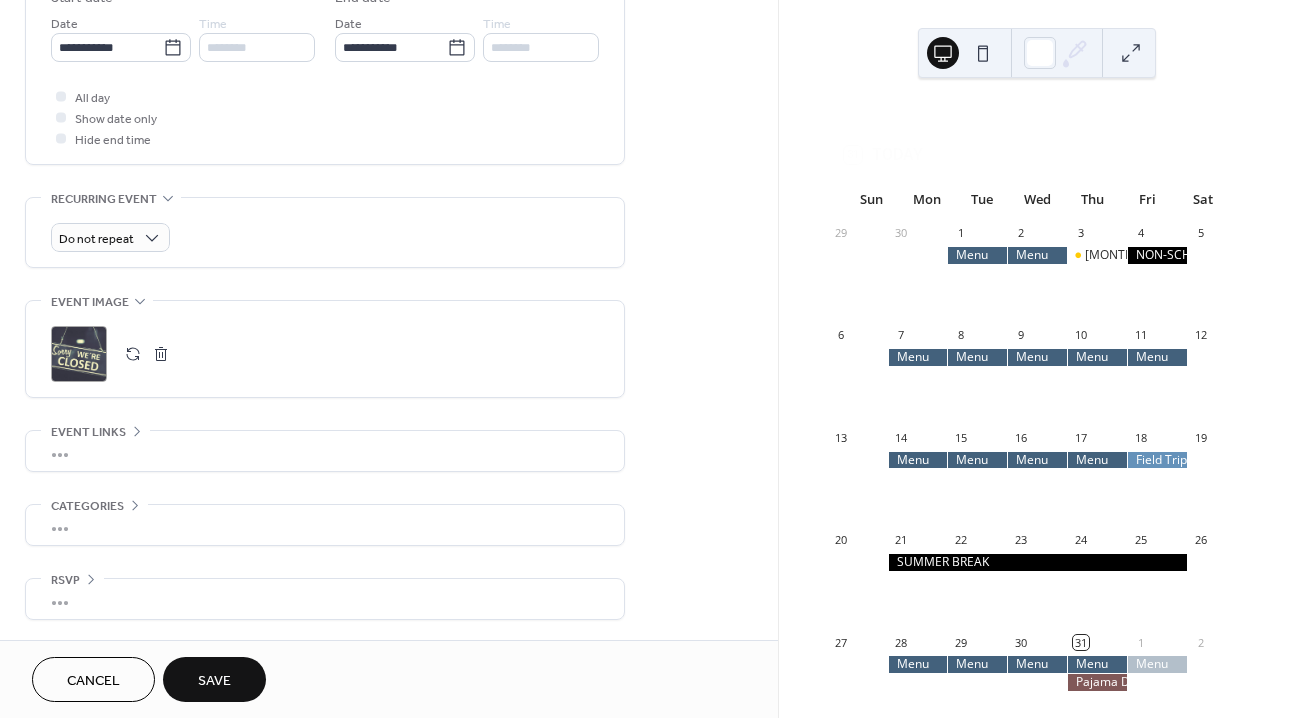 click on "Save" at bounding box center [214, 679] 